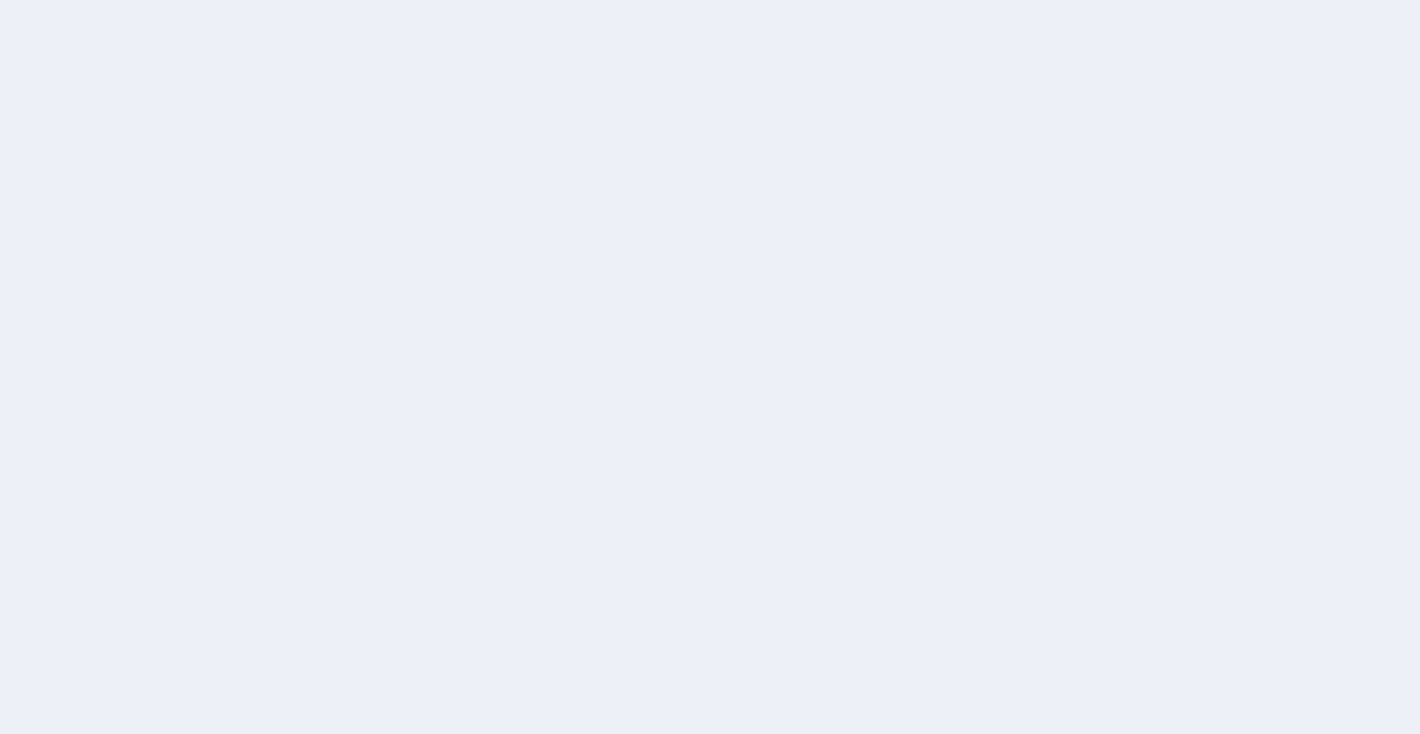 scroll, scrollTop: 0, scrollLeft: 0, axis: both 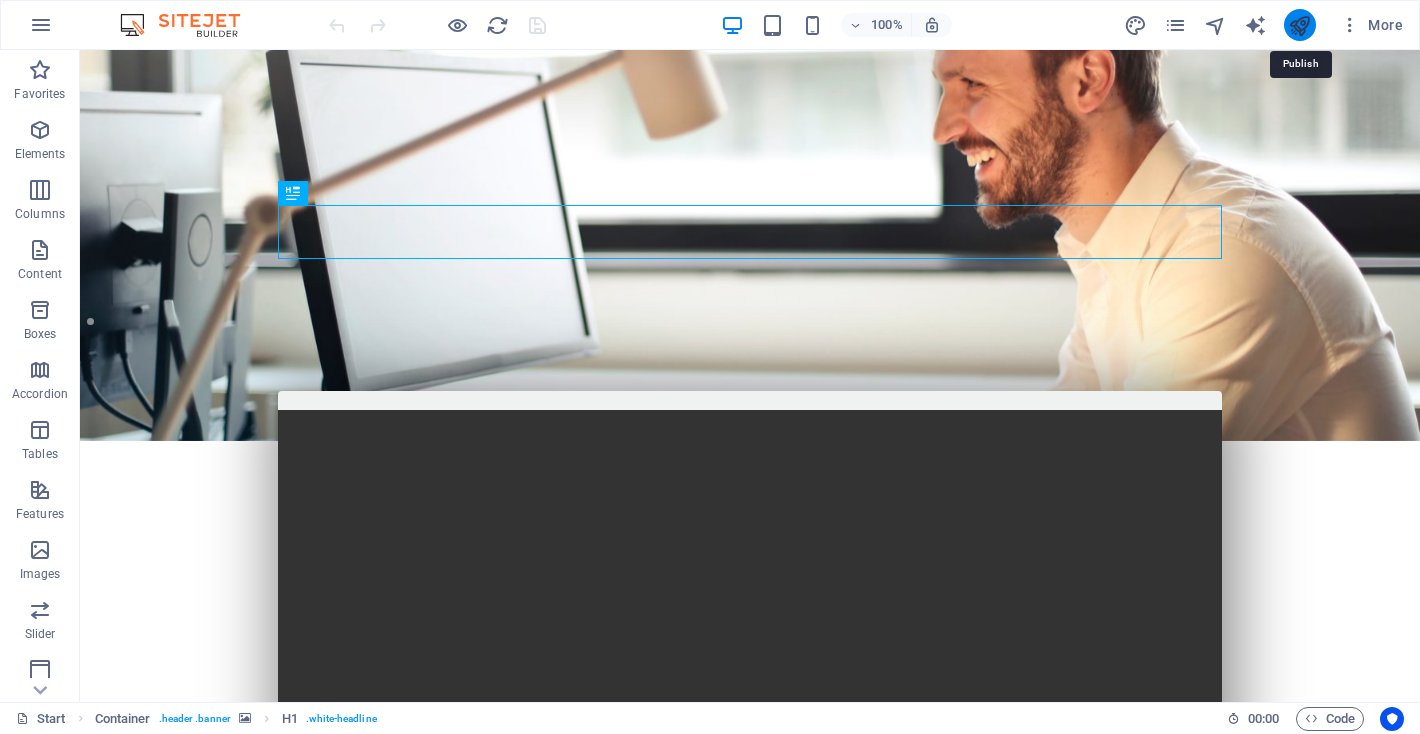 click at bounding box center (1299, 25) 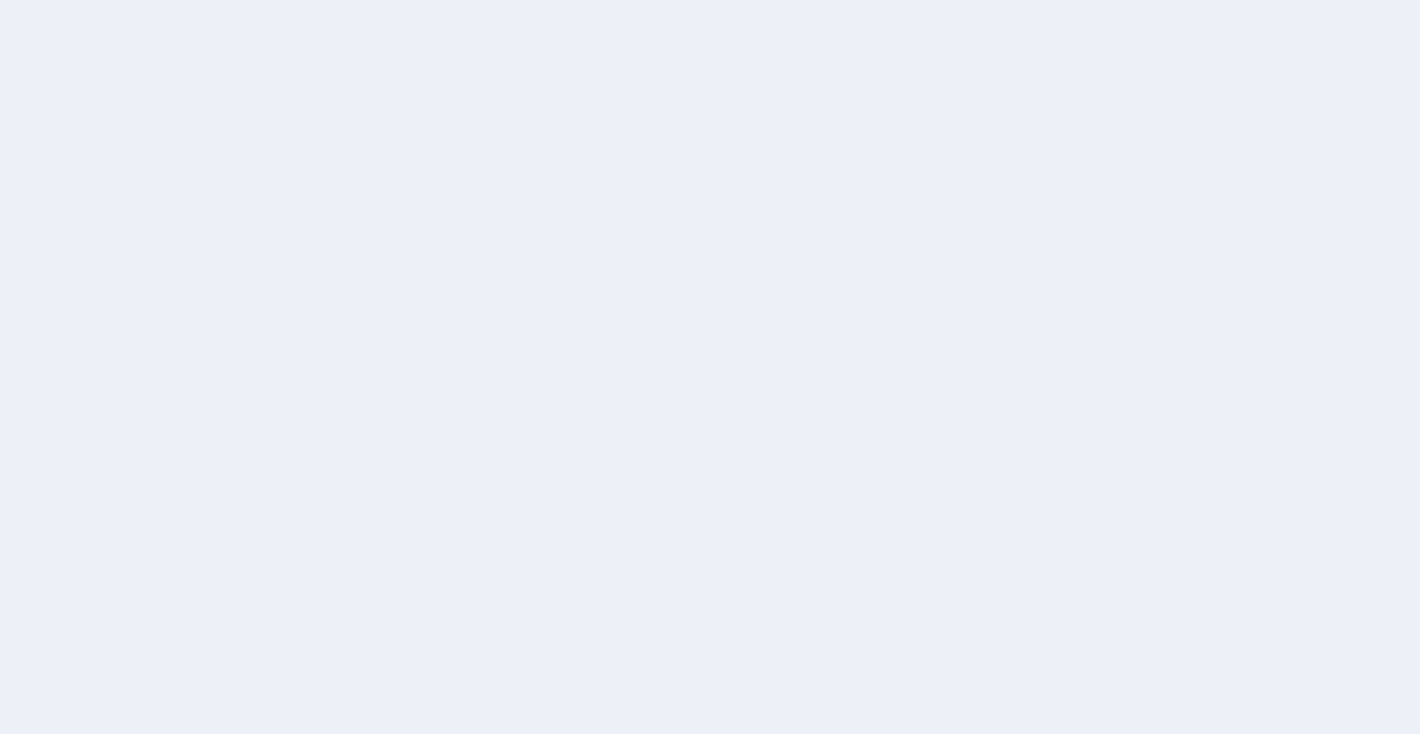scroll, scrollTop: 0, scrollLeft: 0, axis: both 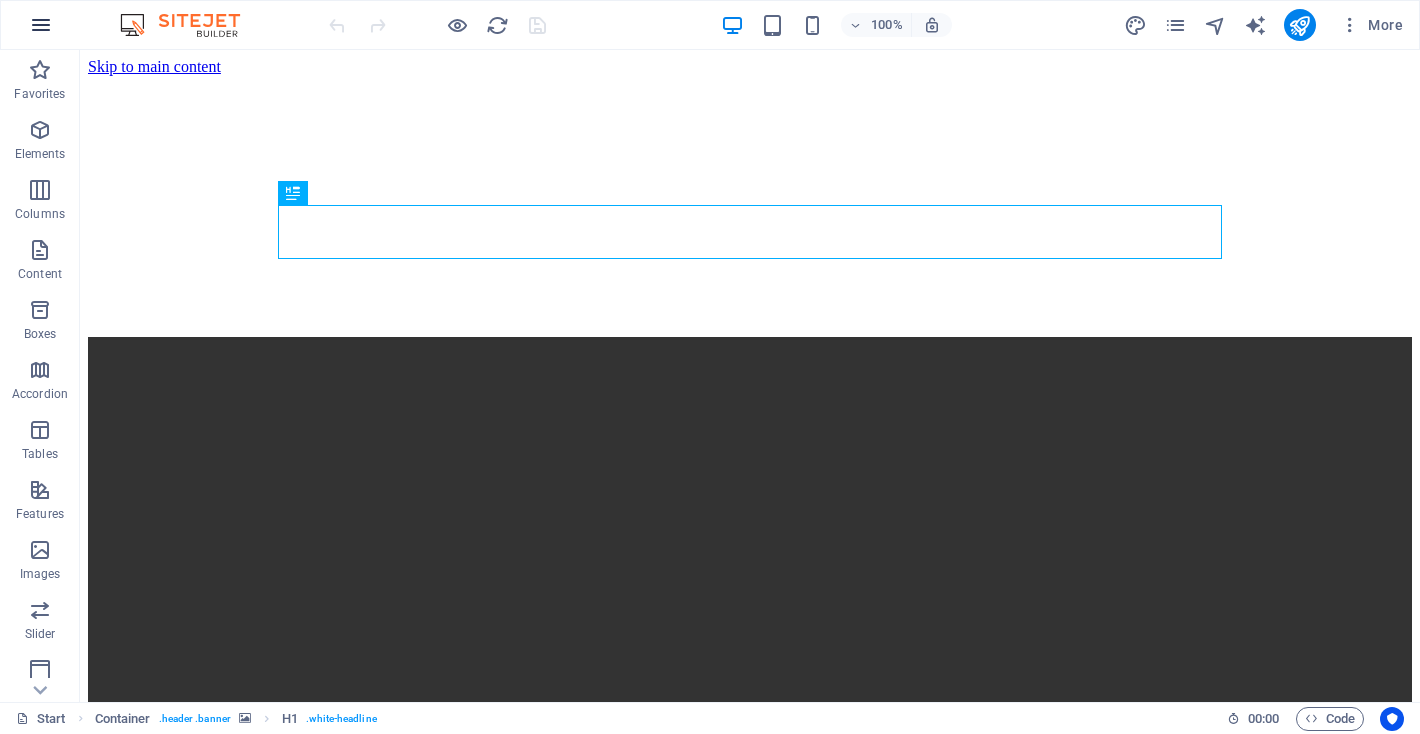 click at bounding box center (41, 25) 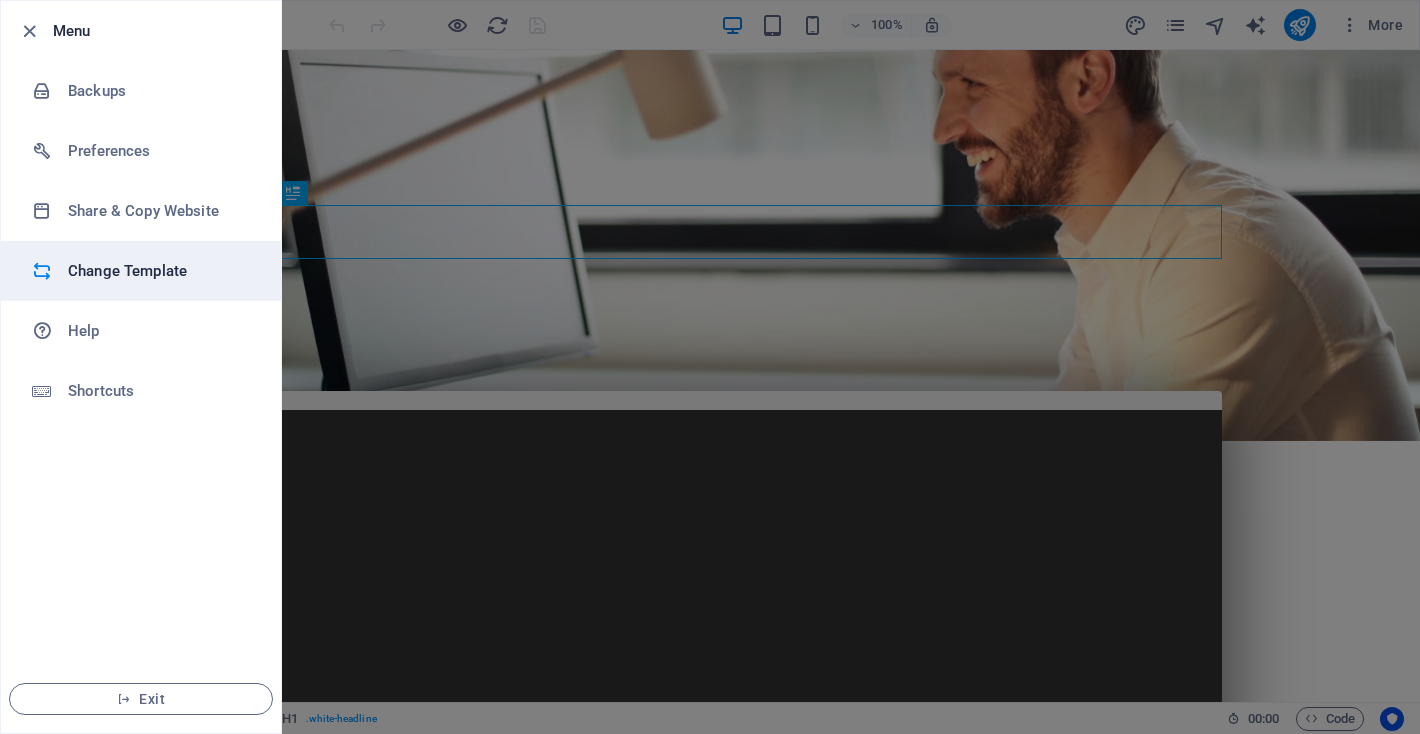 click on "Change Template" at bounding box center (160, 271) 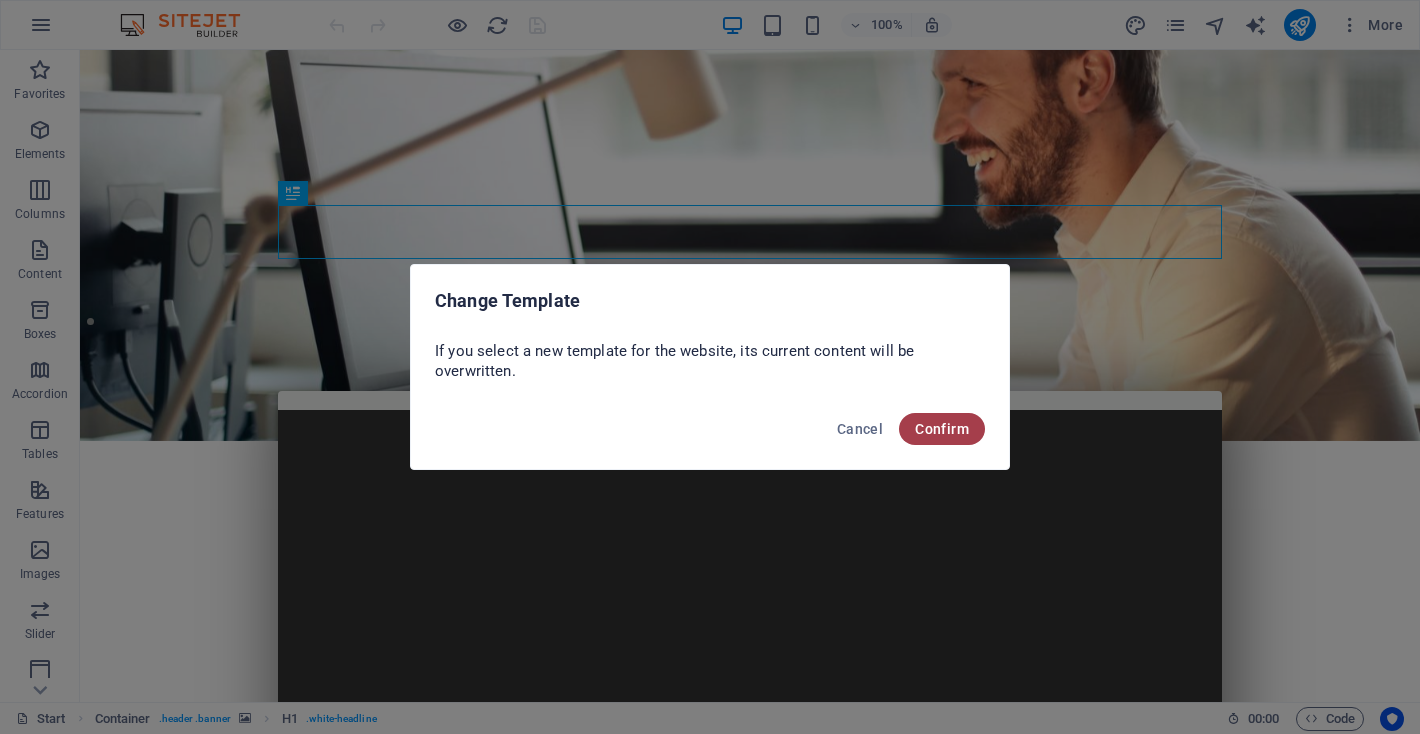 click on "Confirm" at bounding box center [942, 429] 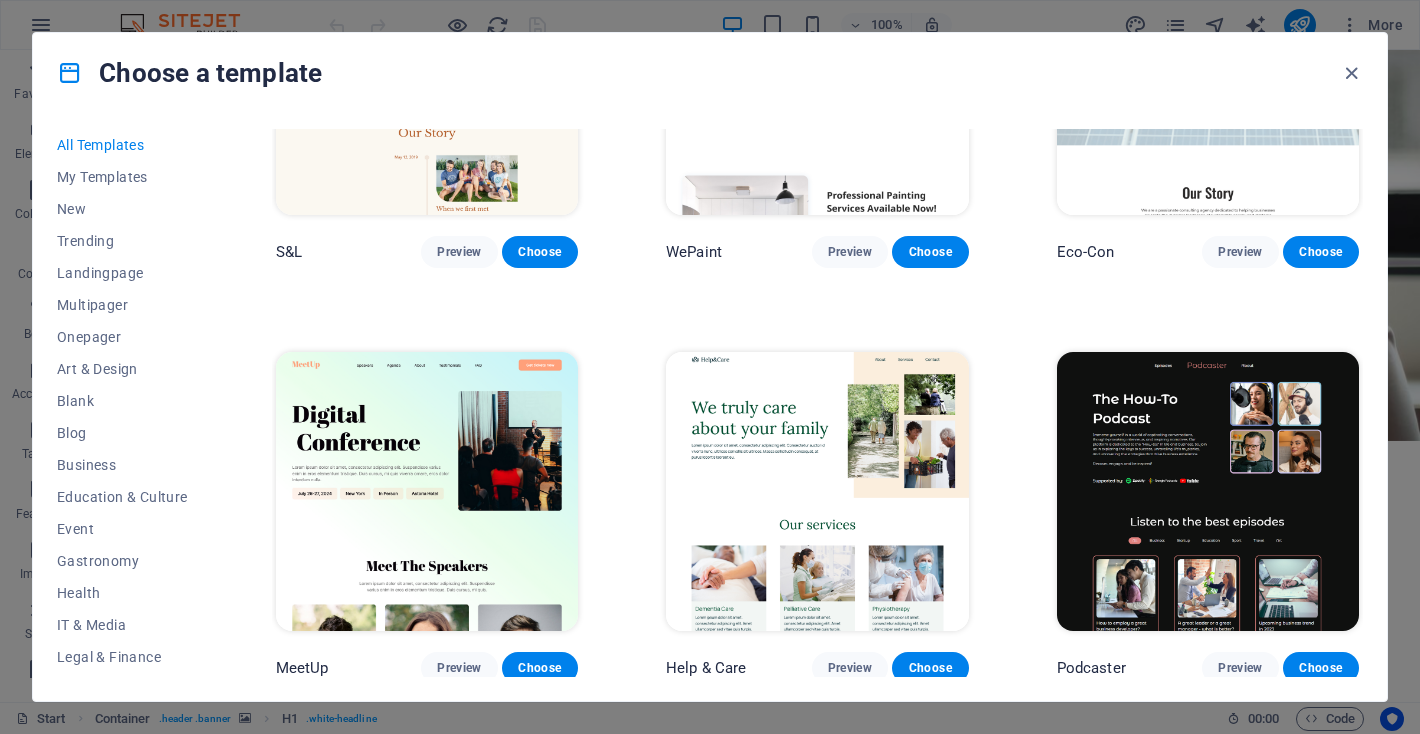 scroll, scrollTop: 1029, scrollLeft: 0, axis: vertical 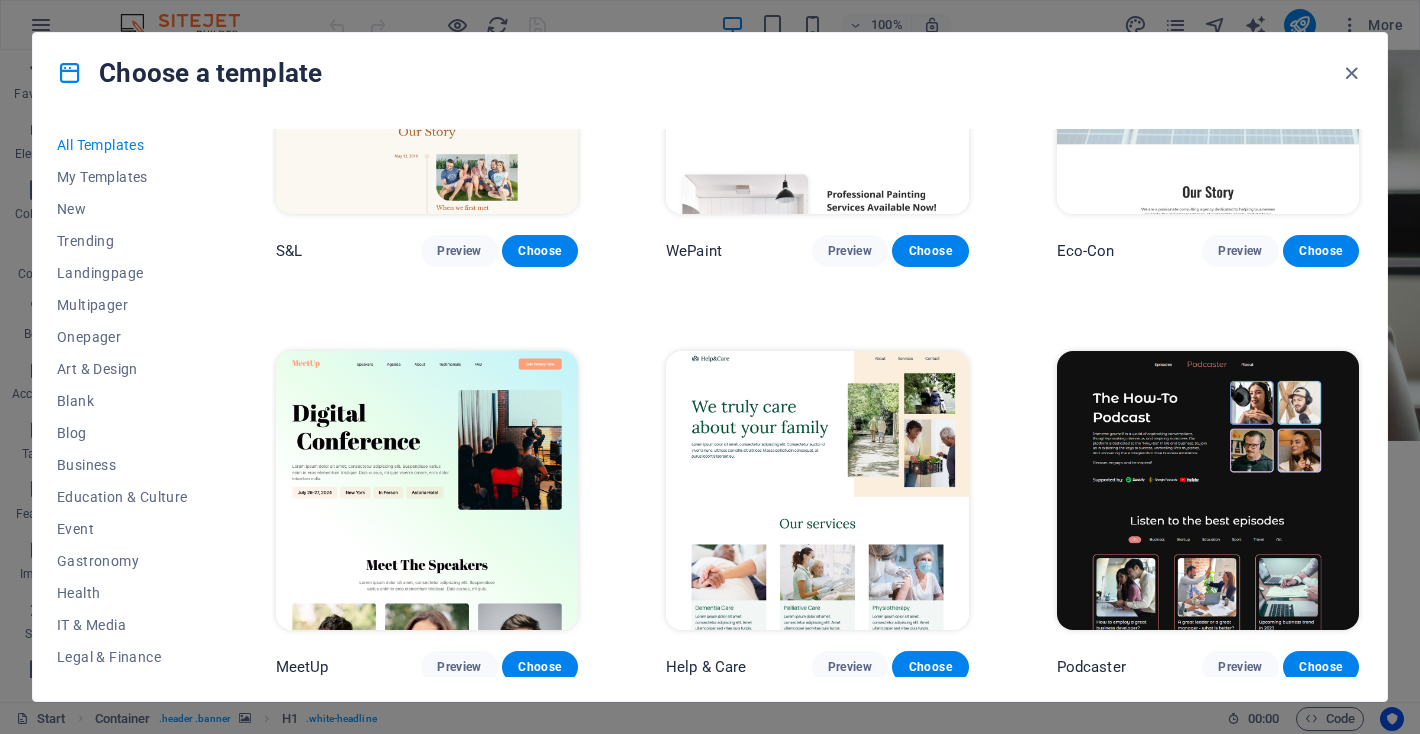 click at bounding box center [817, 490] 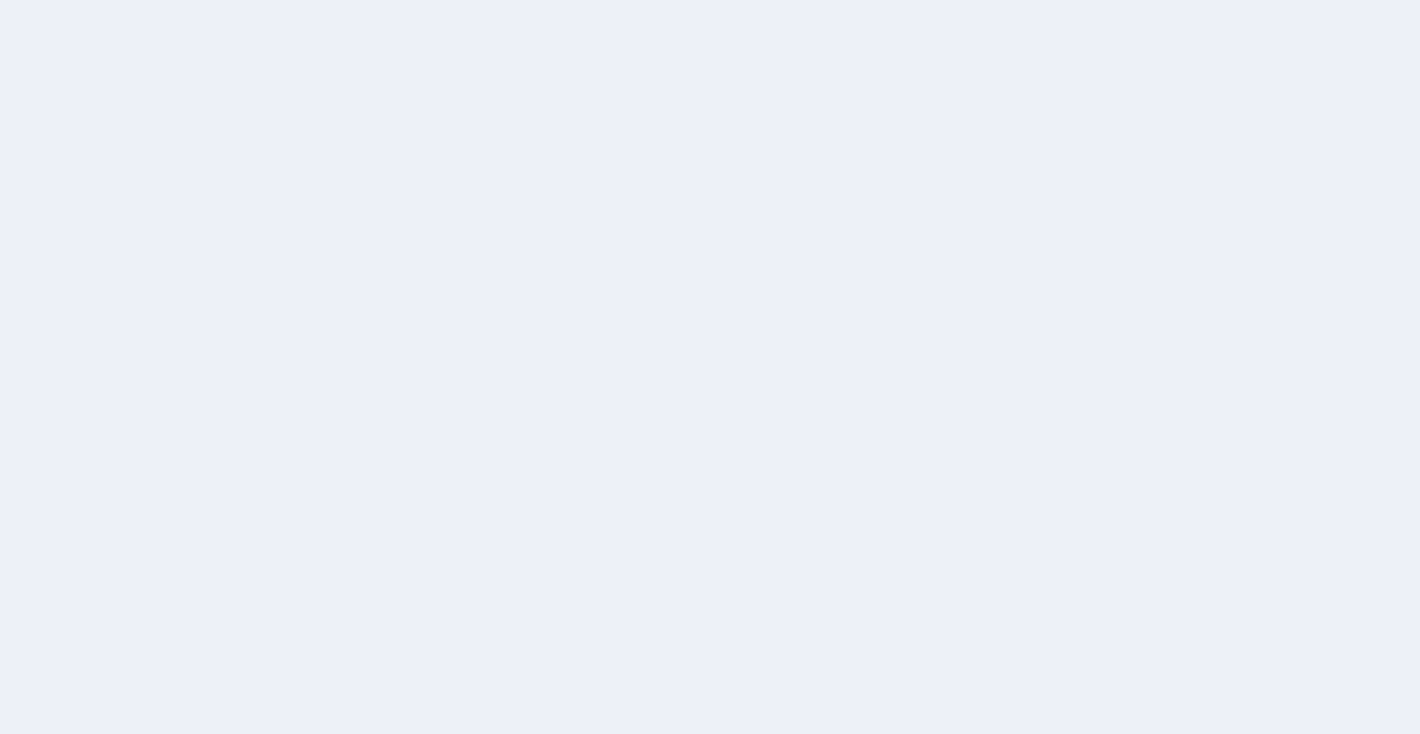 scroll, scrollTop: 0, scrollLeft: 0, axis: both 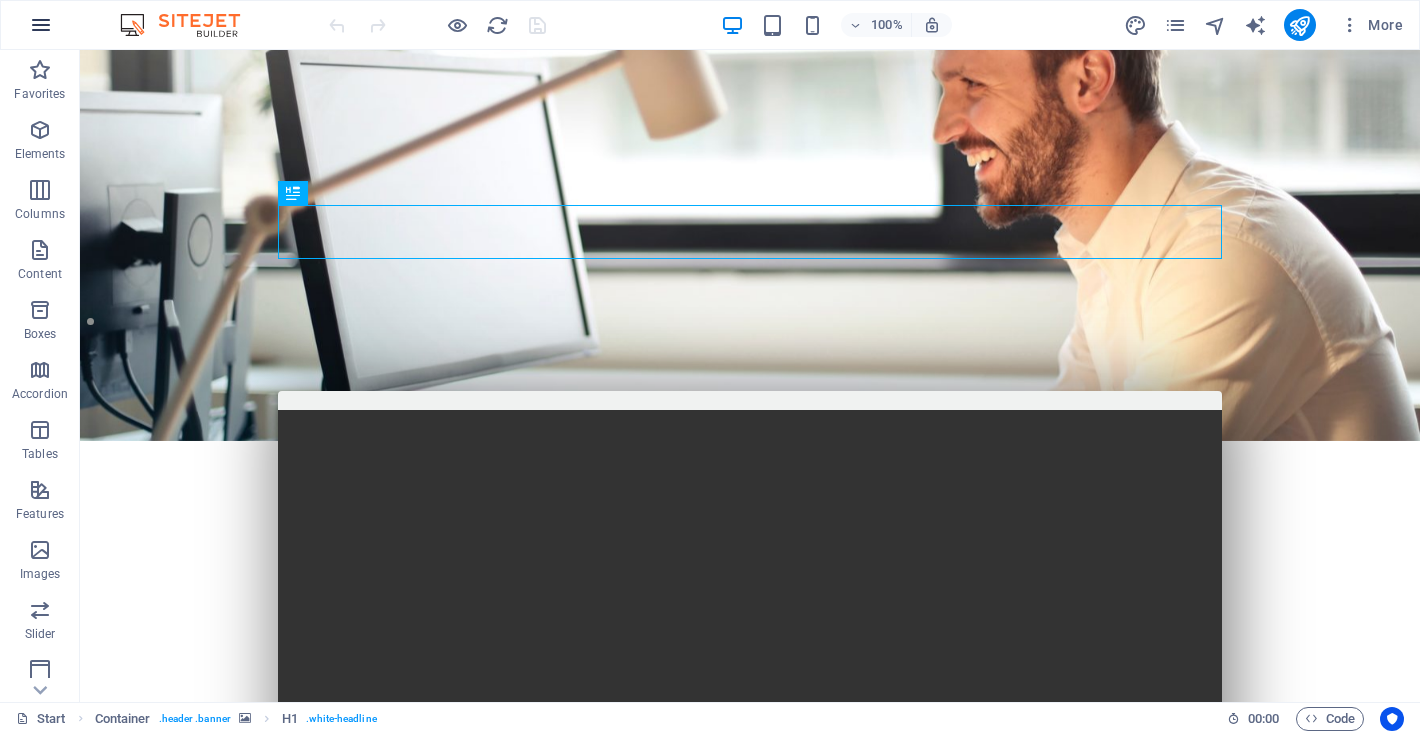 click at bounding box center [41, 25] 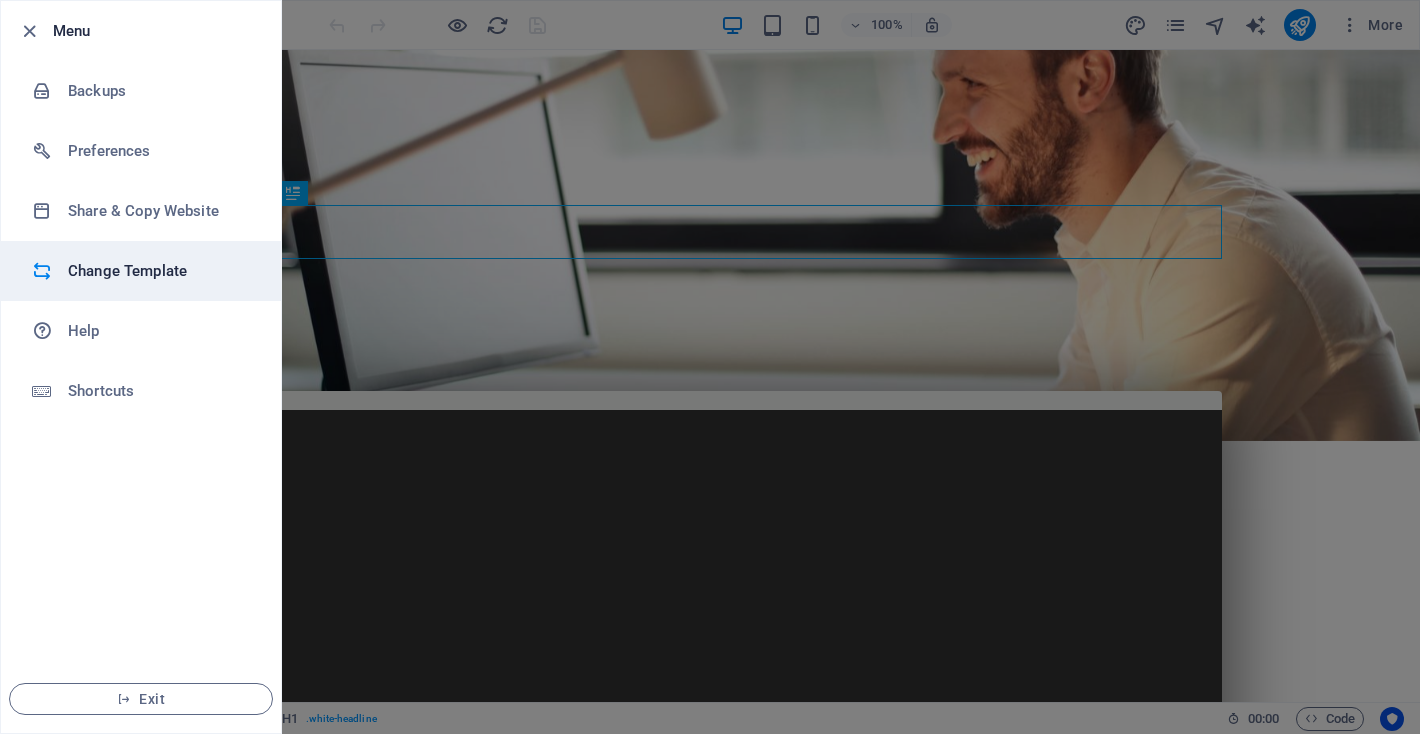 click on "Change Template" at bounding box center [160, 271] 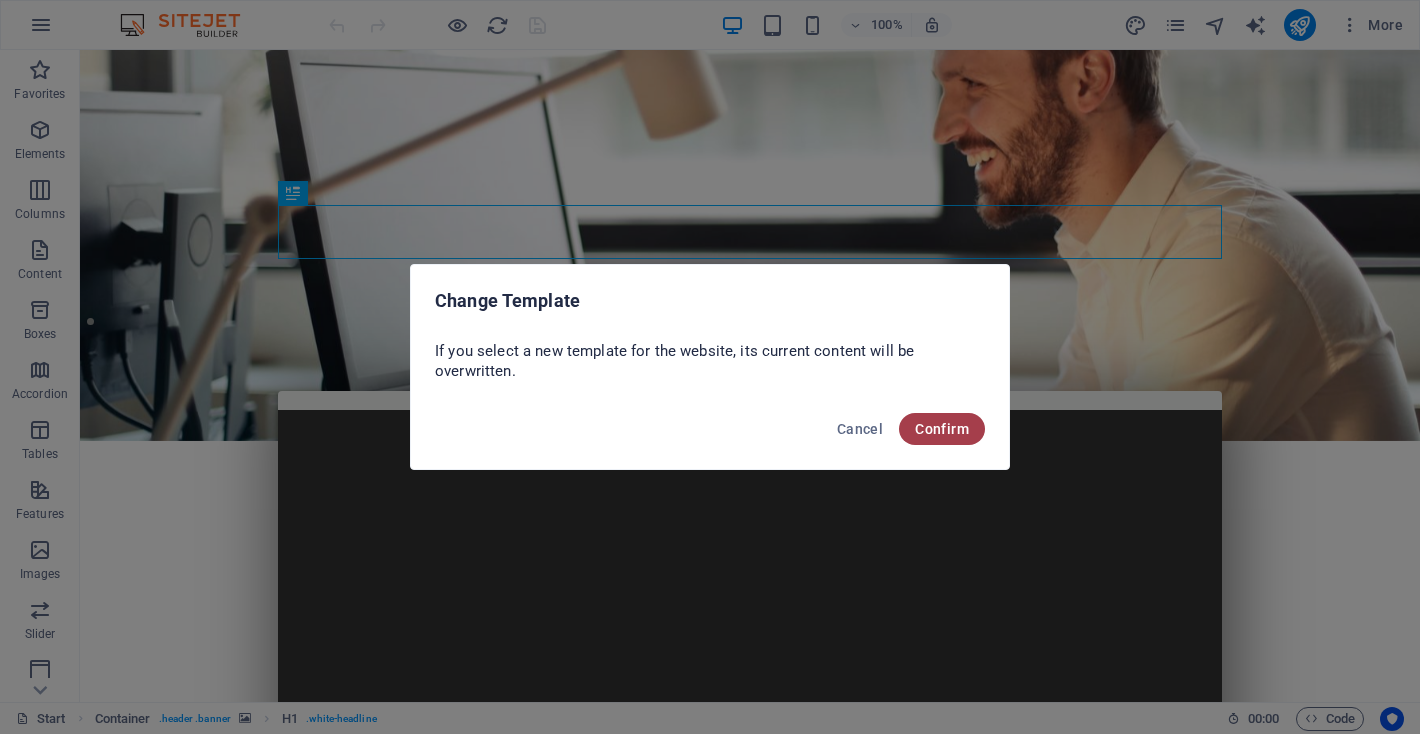 click on "Confirm" at bounding box center [942, 429] 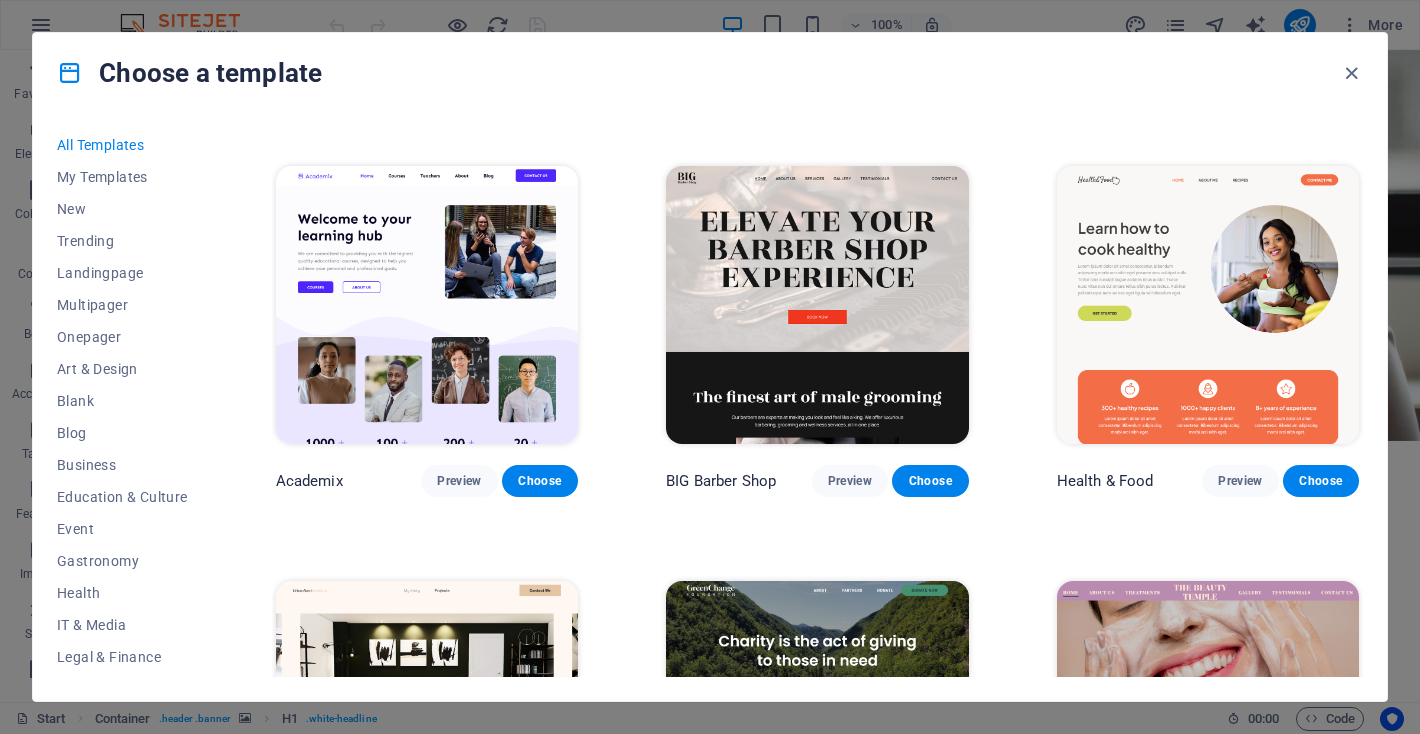 scroll, scrollTop: 1620, scrollLeft: 0, axis: vertical 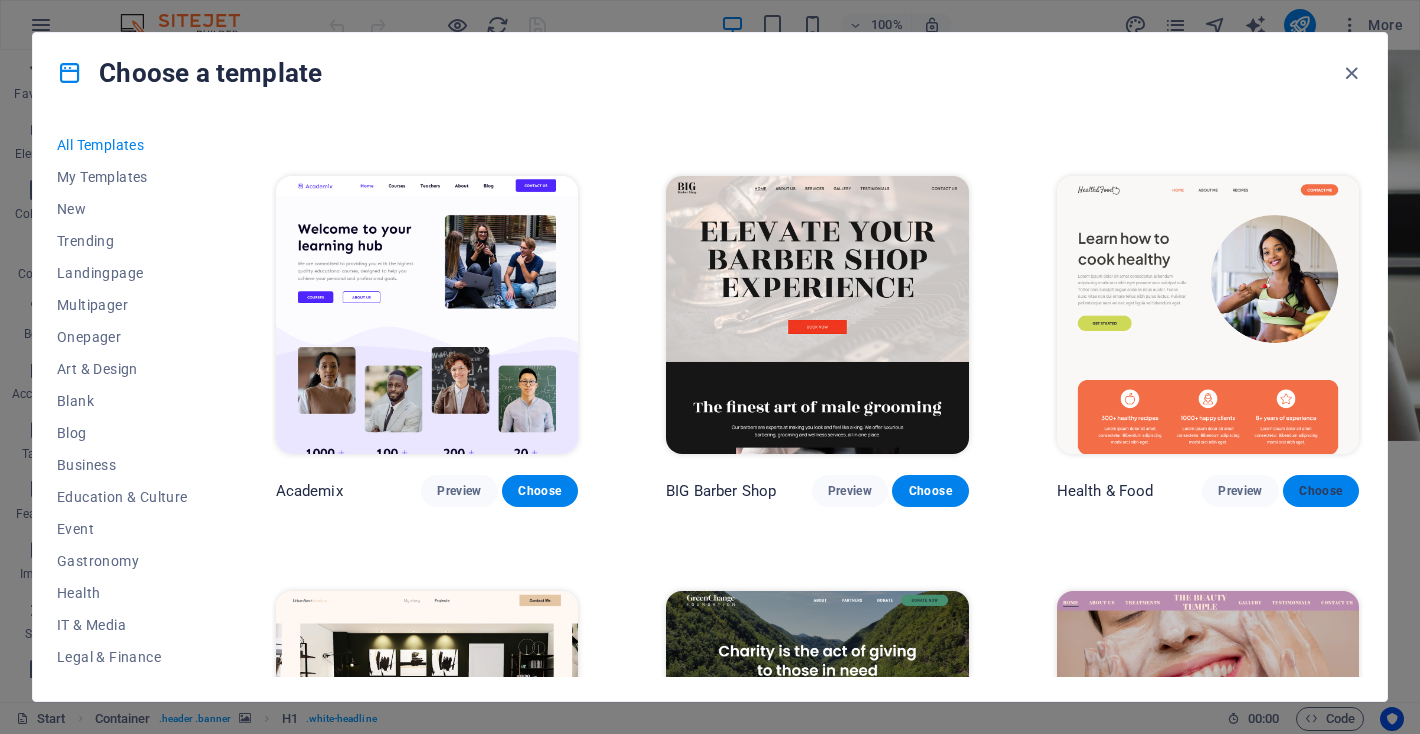 click on "Choose" at bounding box center (1321, 491) 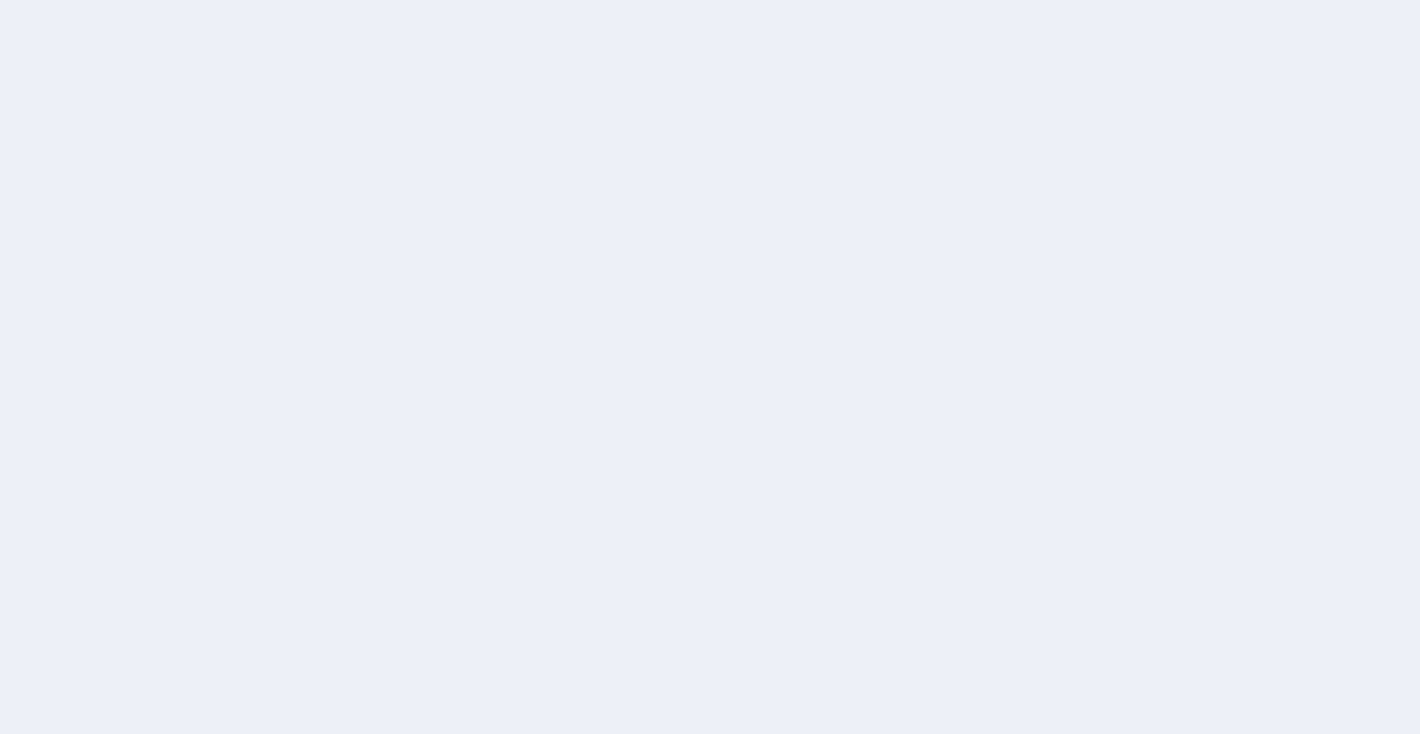 scroll, scrollTop: 0, scrollLeft: 0, axis: both 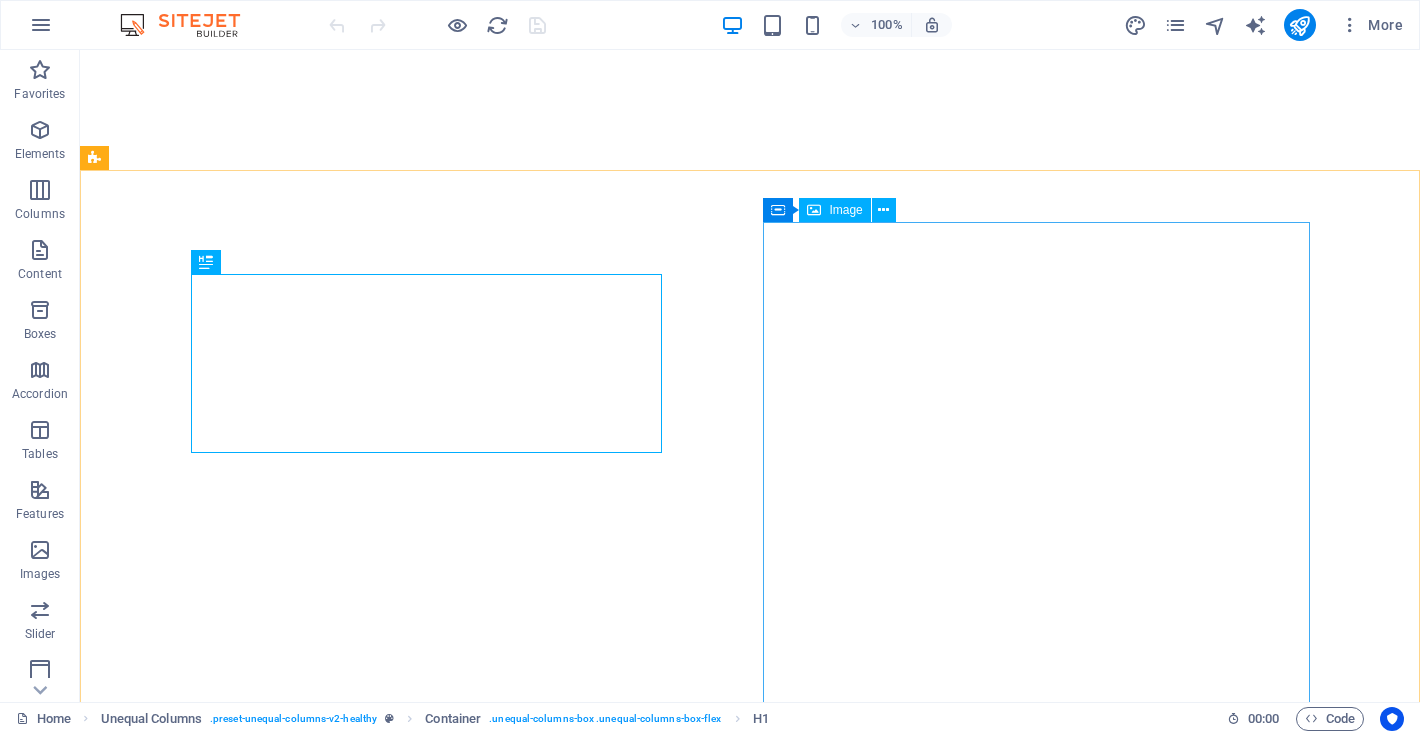 click on "Image" at bounding box center (845, 210) 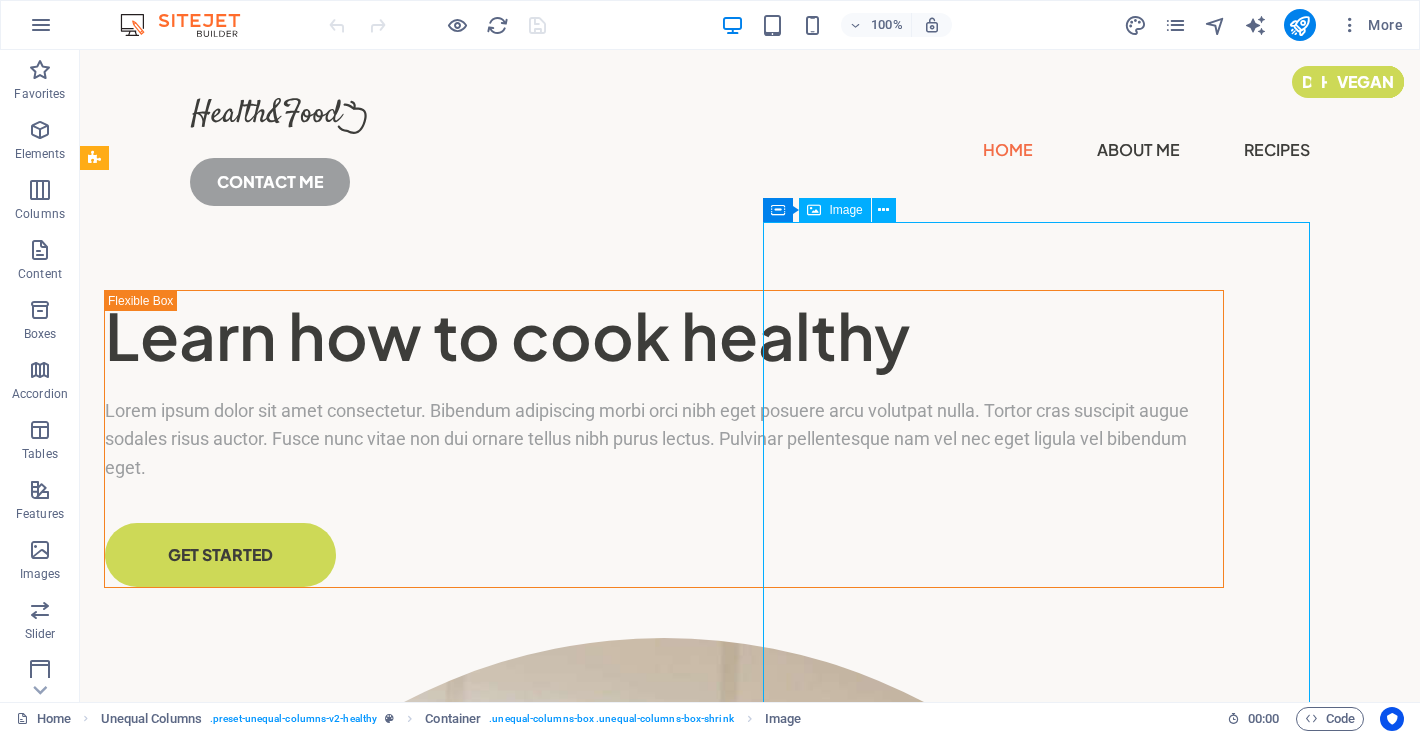 scroll, scrollTop: 0, scrollLeft: 0, axis: both 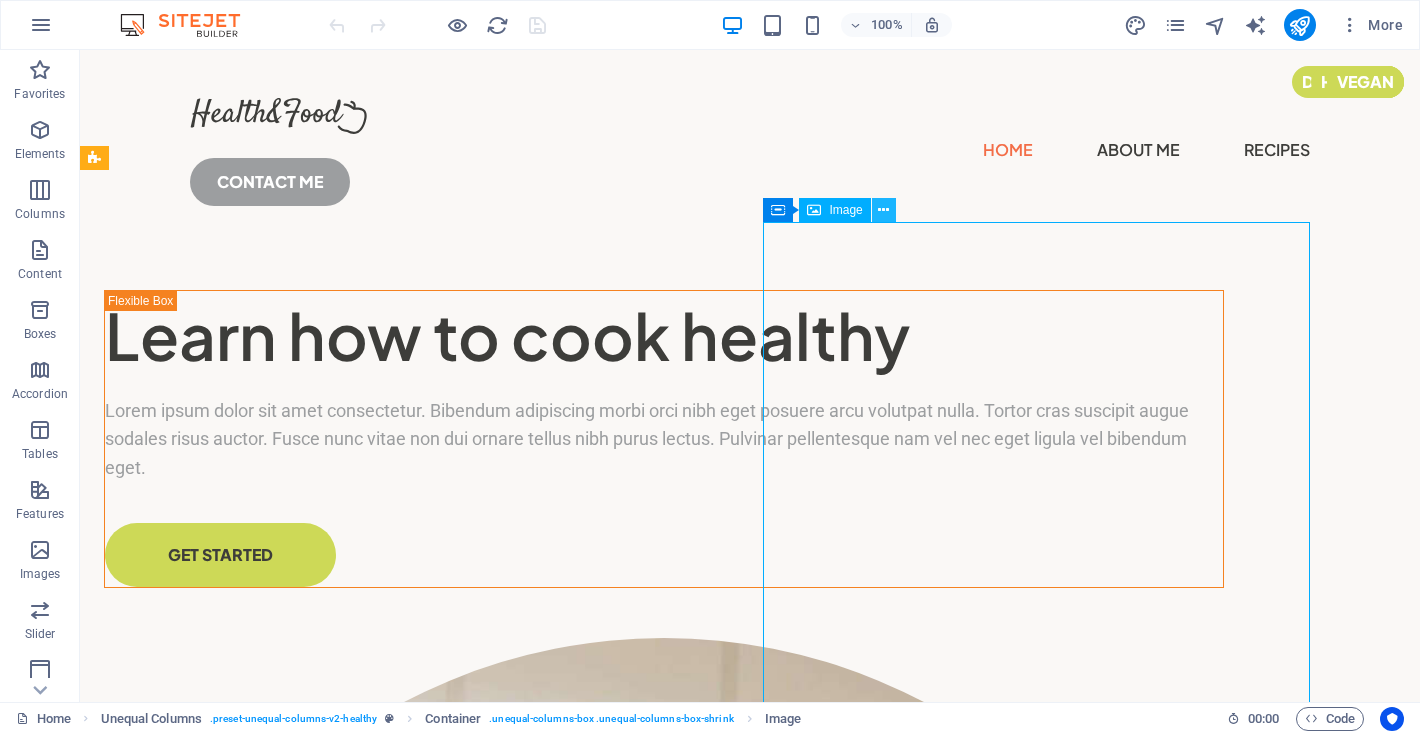 click at bounding box center (883, 210) 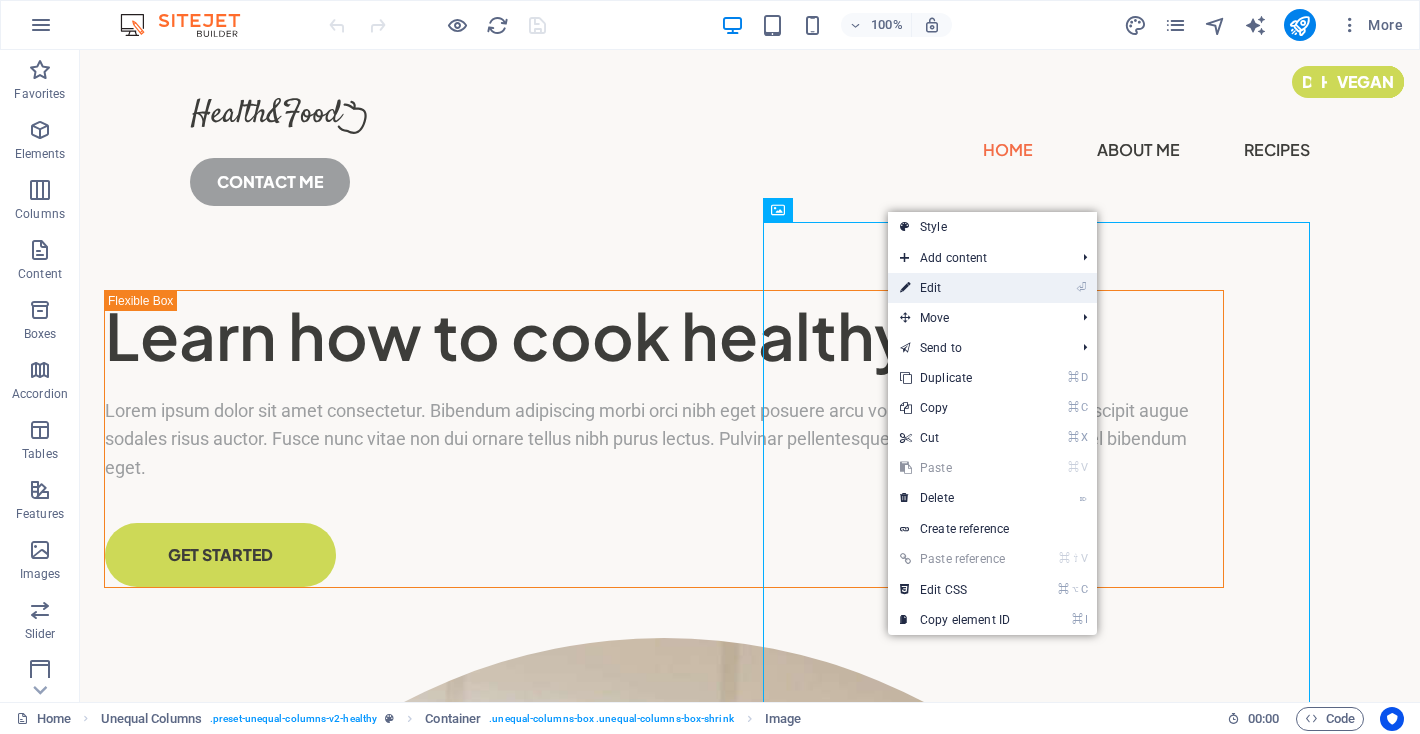click on "⏎  Edit" at bounding box center [955, 288] 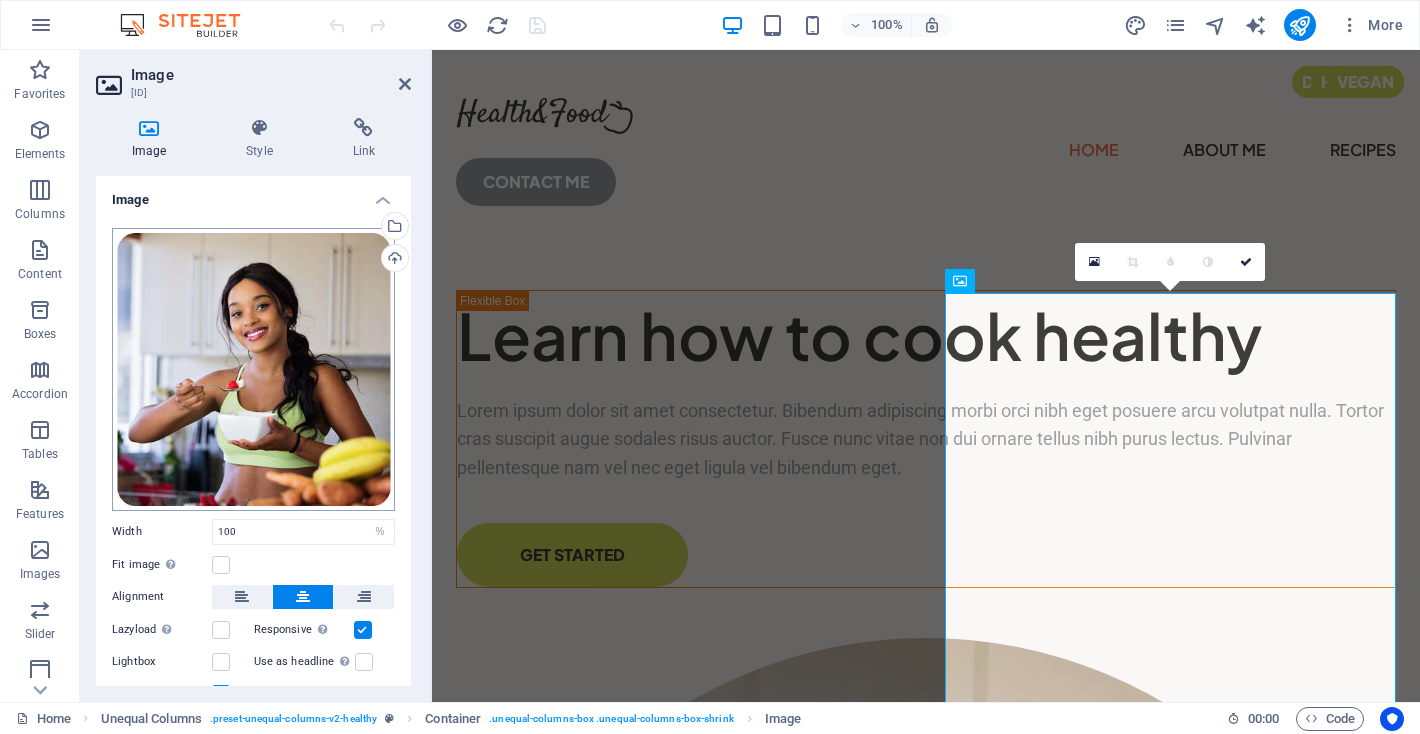 scroll, scrollTop: 79, scrollLeft: 0, axis: vertical 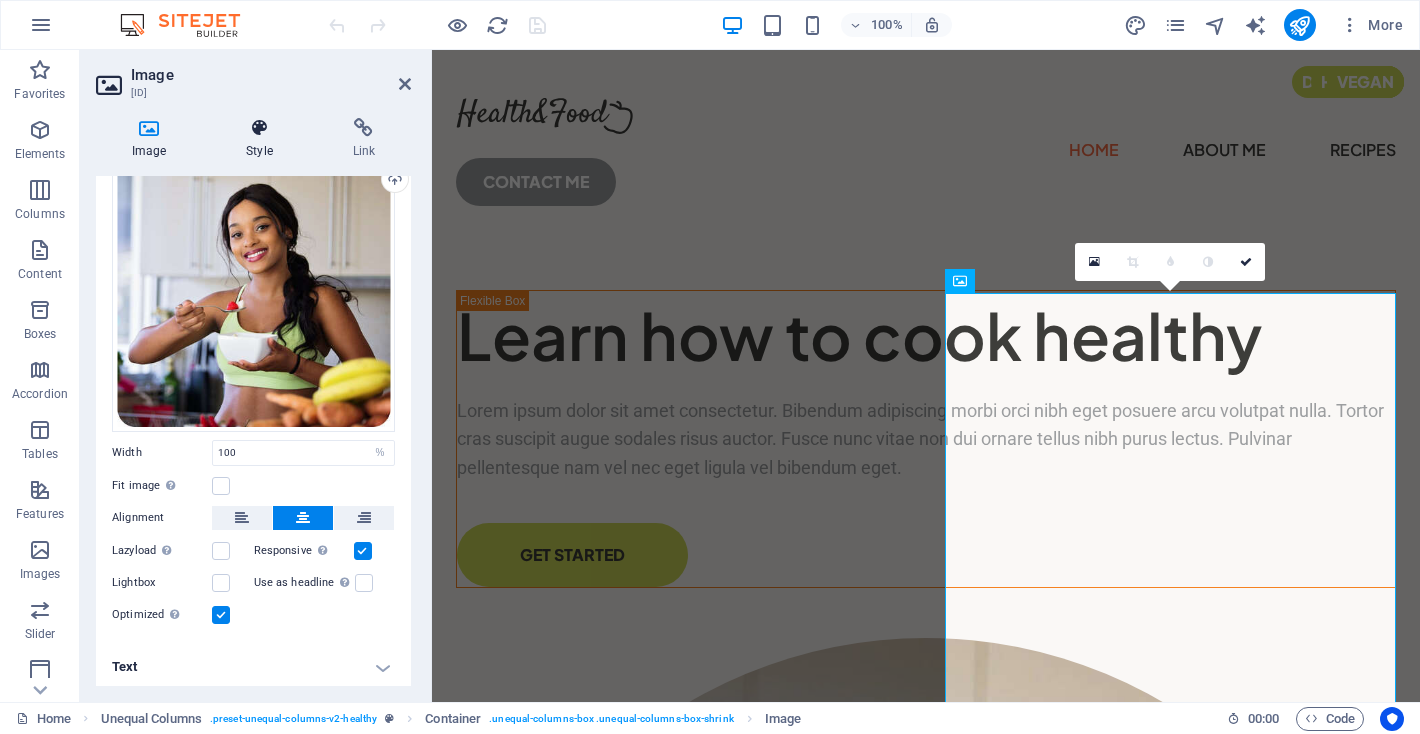 click on "Style" at bounding box center (263, 139) 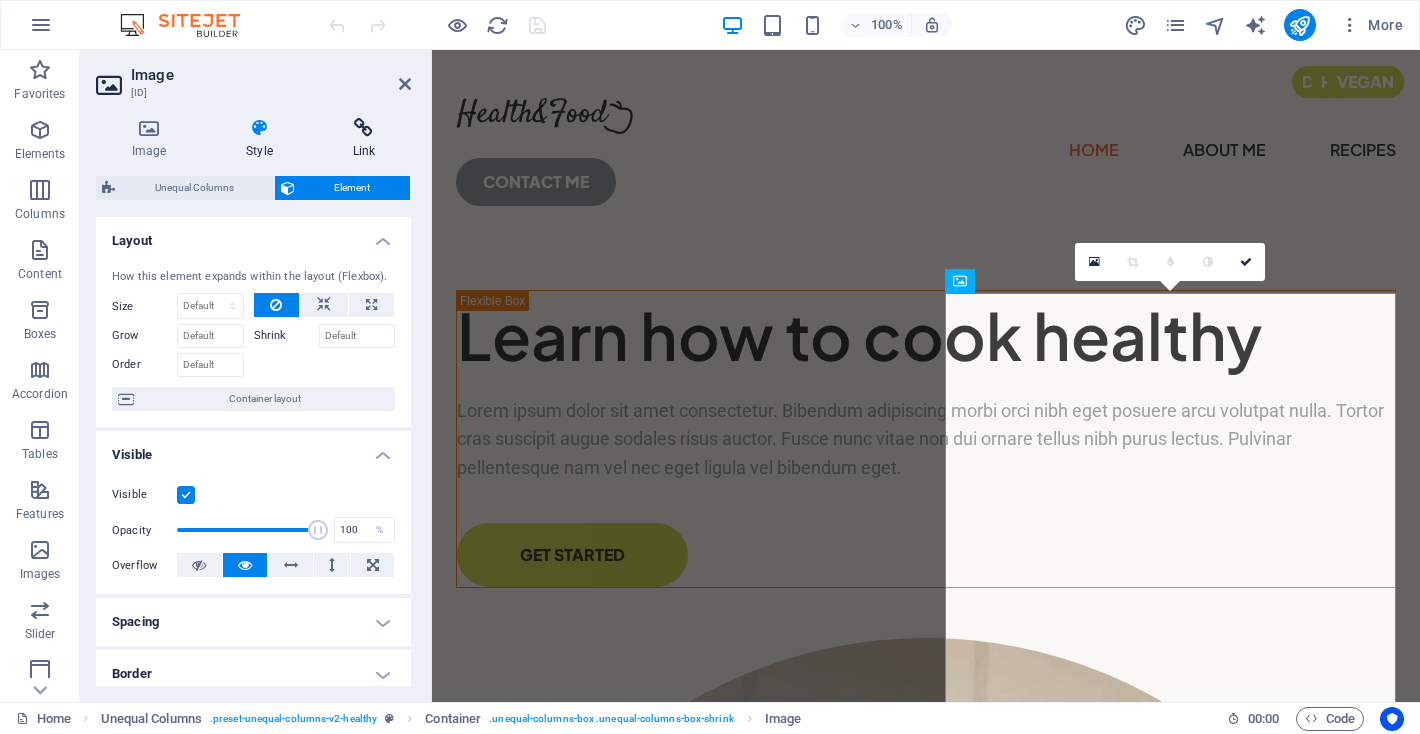 click on "Link" at bounding box center (364, 139) 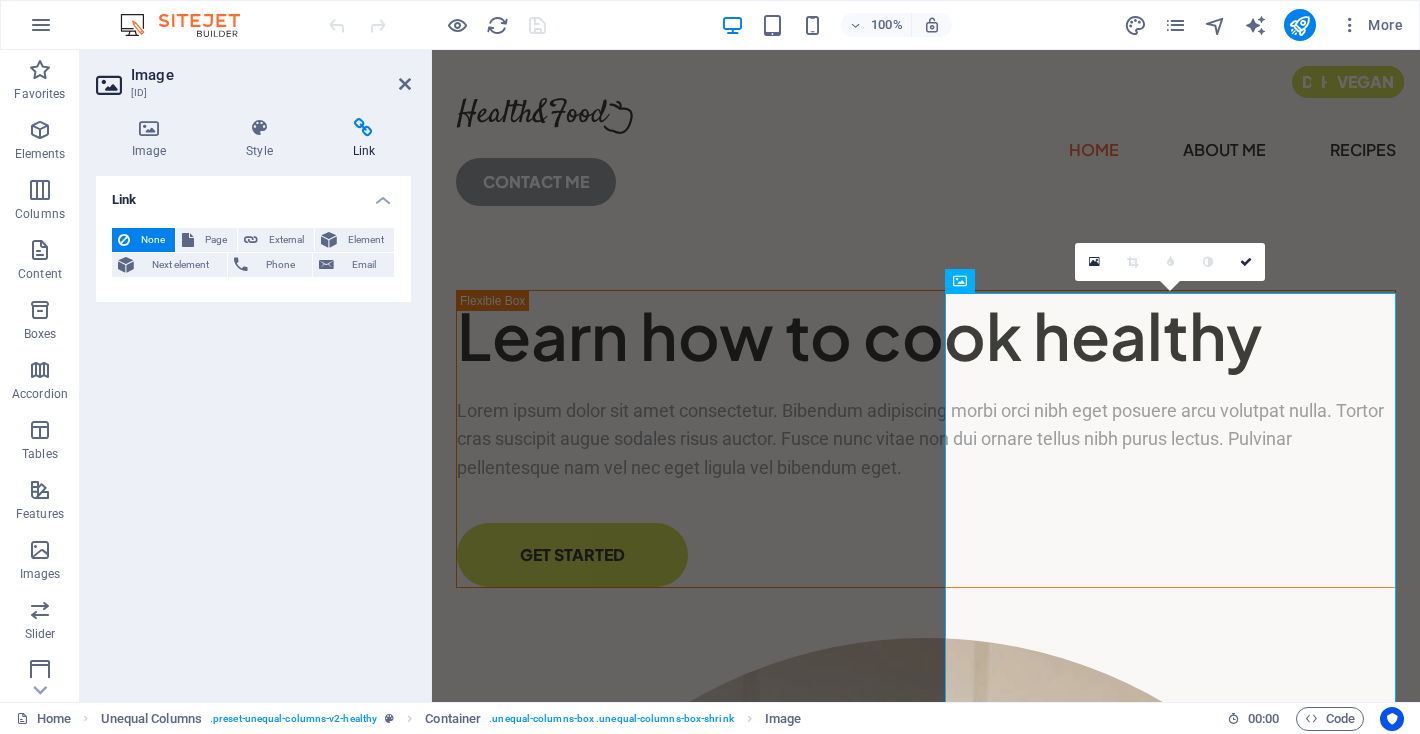 click on "Image Element #ed-831449004 Image Style Link Image Drag files here, click to choose files or select files from Files or our free stock photos & videos Select files from the file manager, stock photos, or upload file(s) Upload Width 100 Default auto px rem % em vh vw Fit image Automatically fit image to a fixed width and height Height Default auto px Alignment Lazyload Loading images after the page loads improves page speed. Responsive Automatically load retina image and smartphone optimized sizes. Lightbox Use as headline The image will be wrapped in an H1 headline tag. Useful for giving alternative text the weight of an H1 headline, e.g. for the logo. Leave unchecked if uncertain. Optimized Images are compressed to improve page speed. Position Direction Custom X offset 50 px rem % vh vw Y offset 50 px rem % vh vw Text Float No float Image left Image right Determine how text should behave around the image. Text Alternative text Image caption Paragraph Format Normal Heading 1 Heading 2 Heading 3 Heading 4 Code" at bounding box center (256, 376) 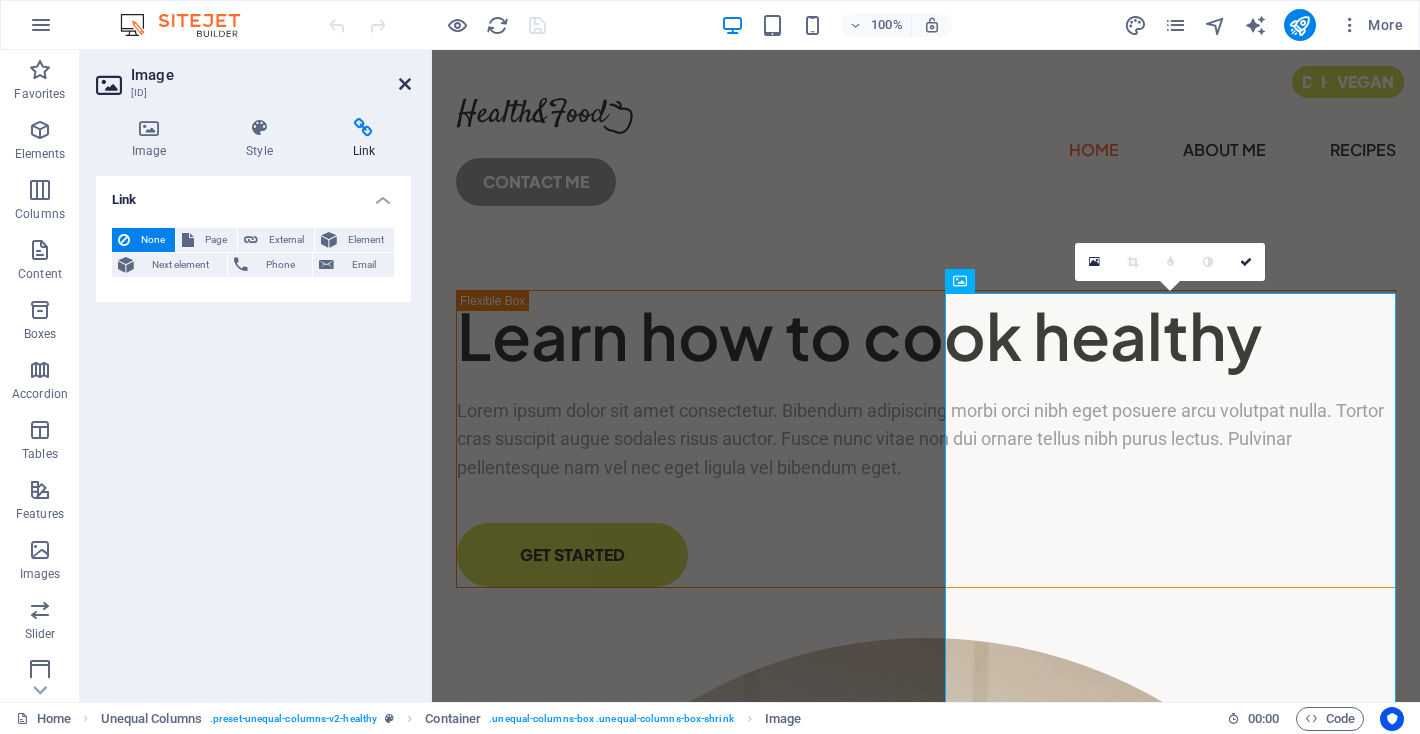 click at bounding box center [405, 84] 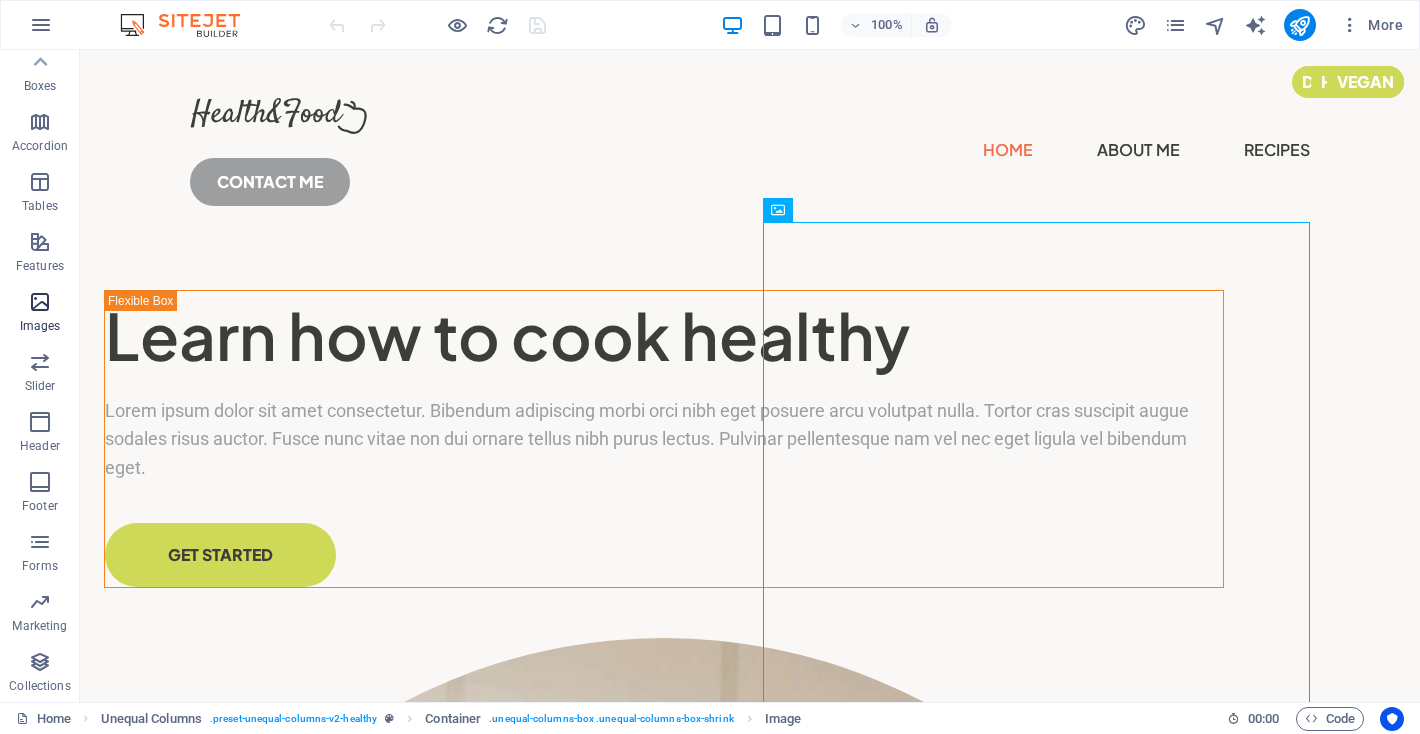 scroll, scrollTop: 0, scrollLeft: 0, axis: both 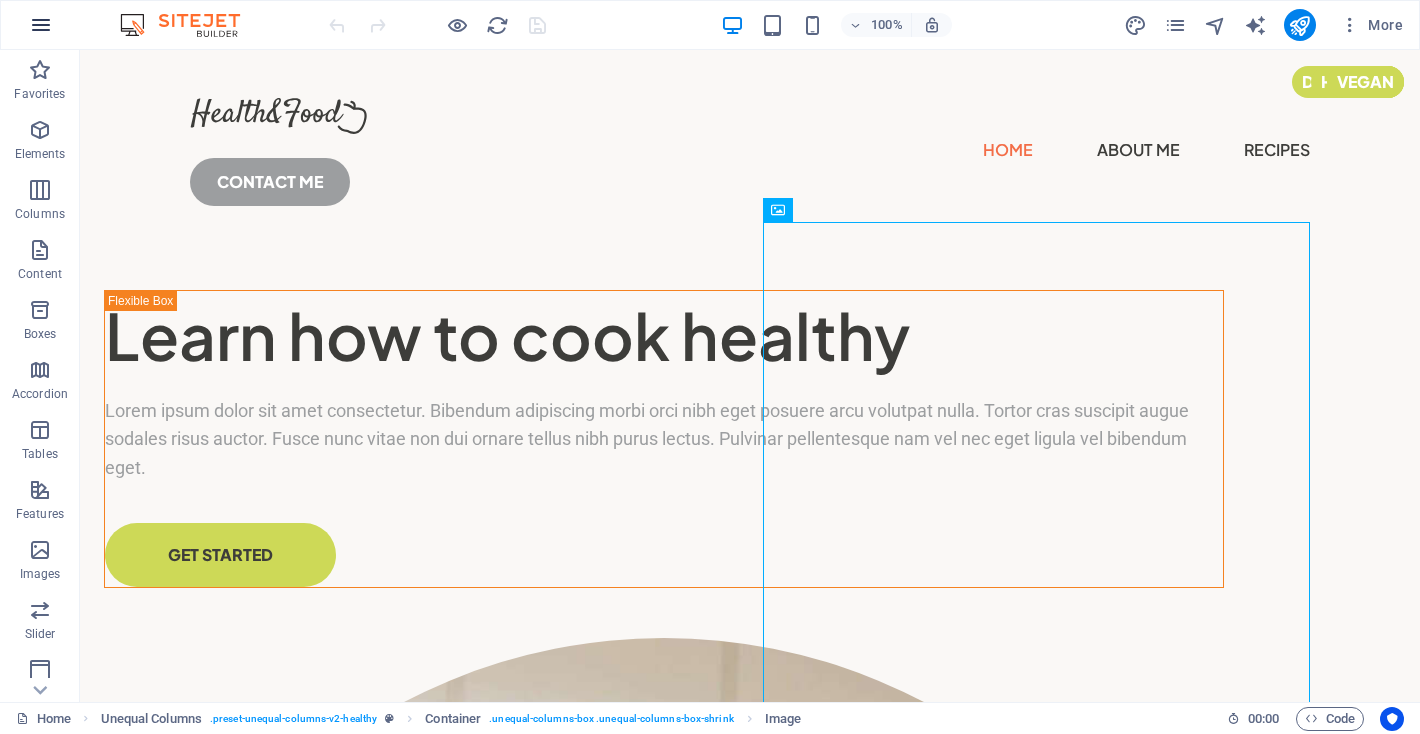 click at bounding box center [41, 25] 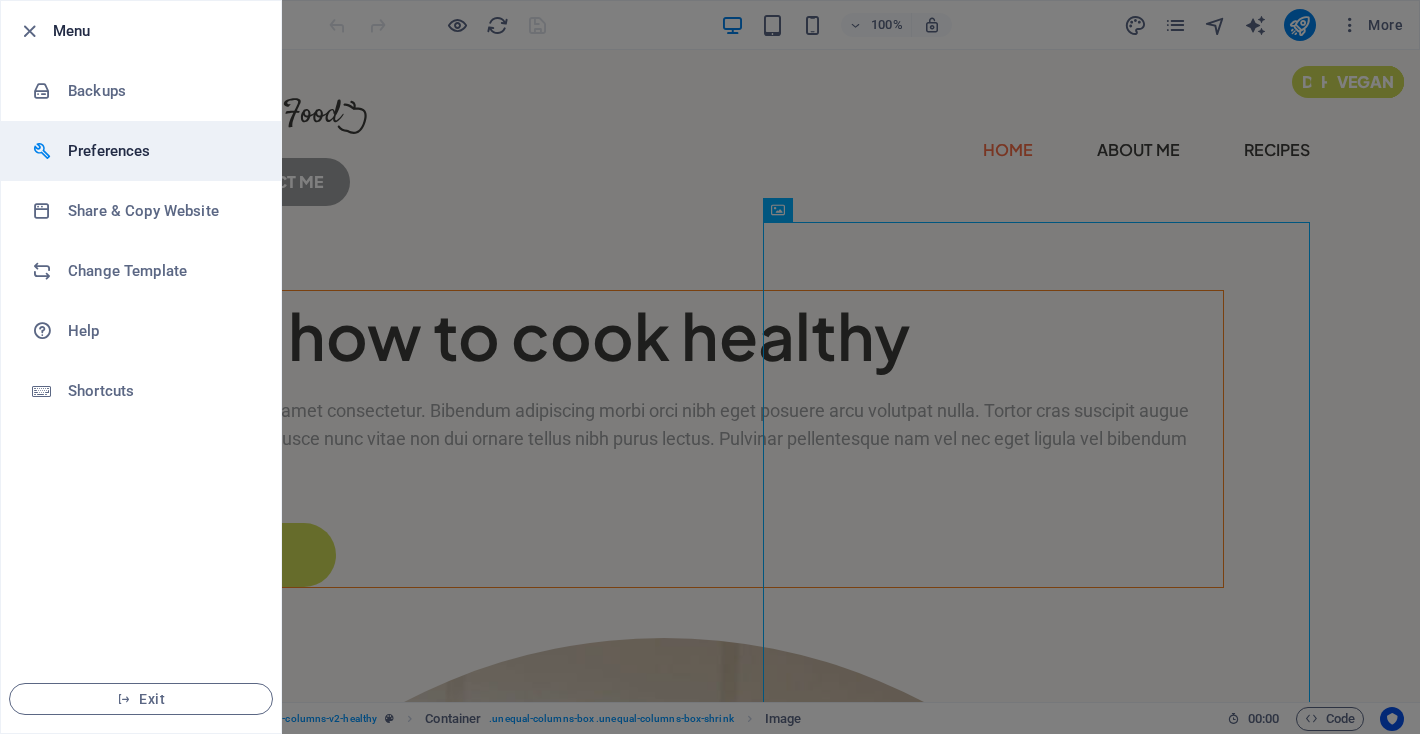 click on "Preferences" at bounding box center (160, 151) 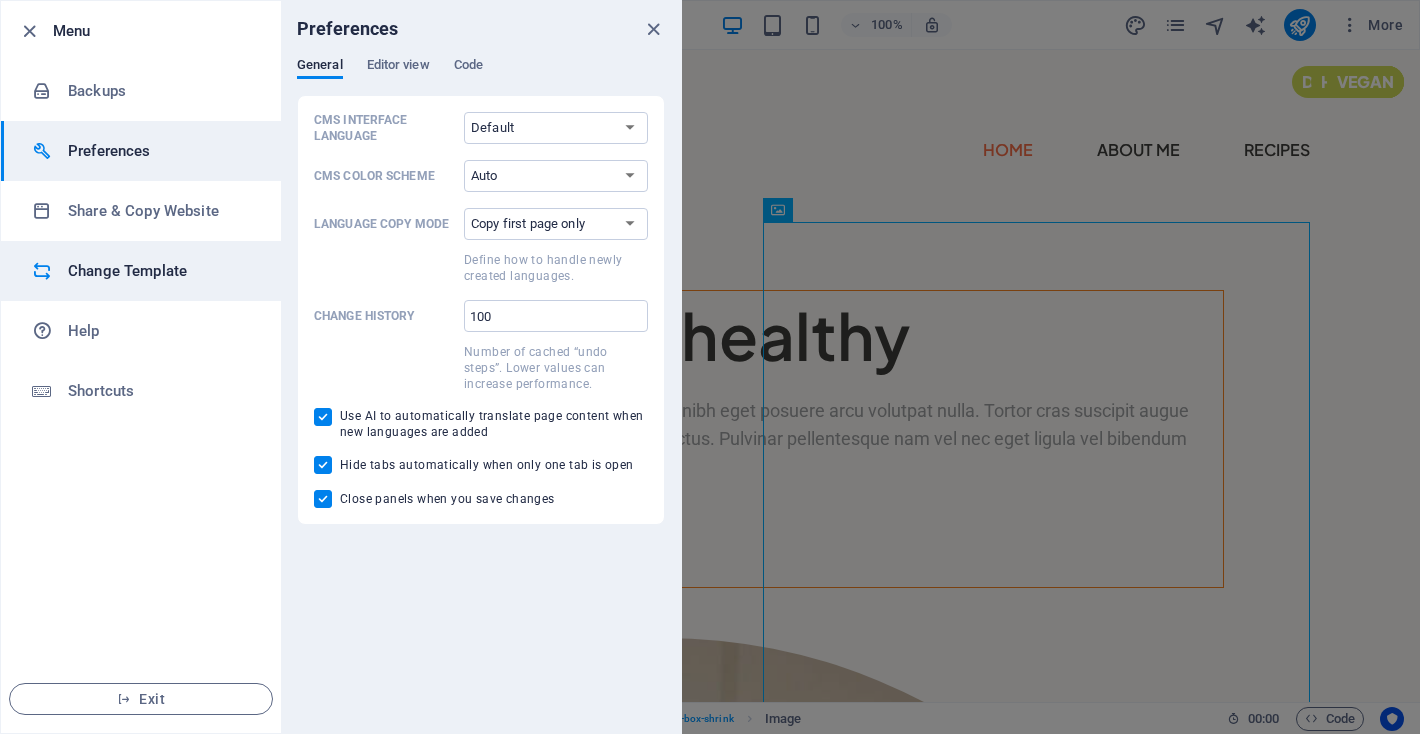 click on "Change Template" at bounding box center (160, 271) 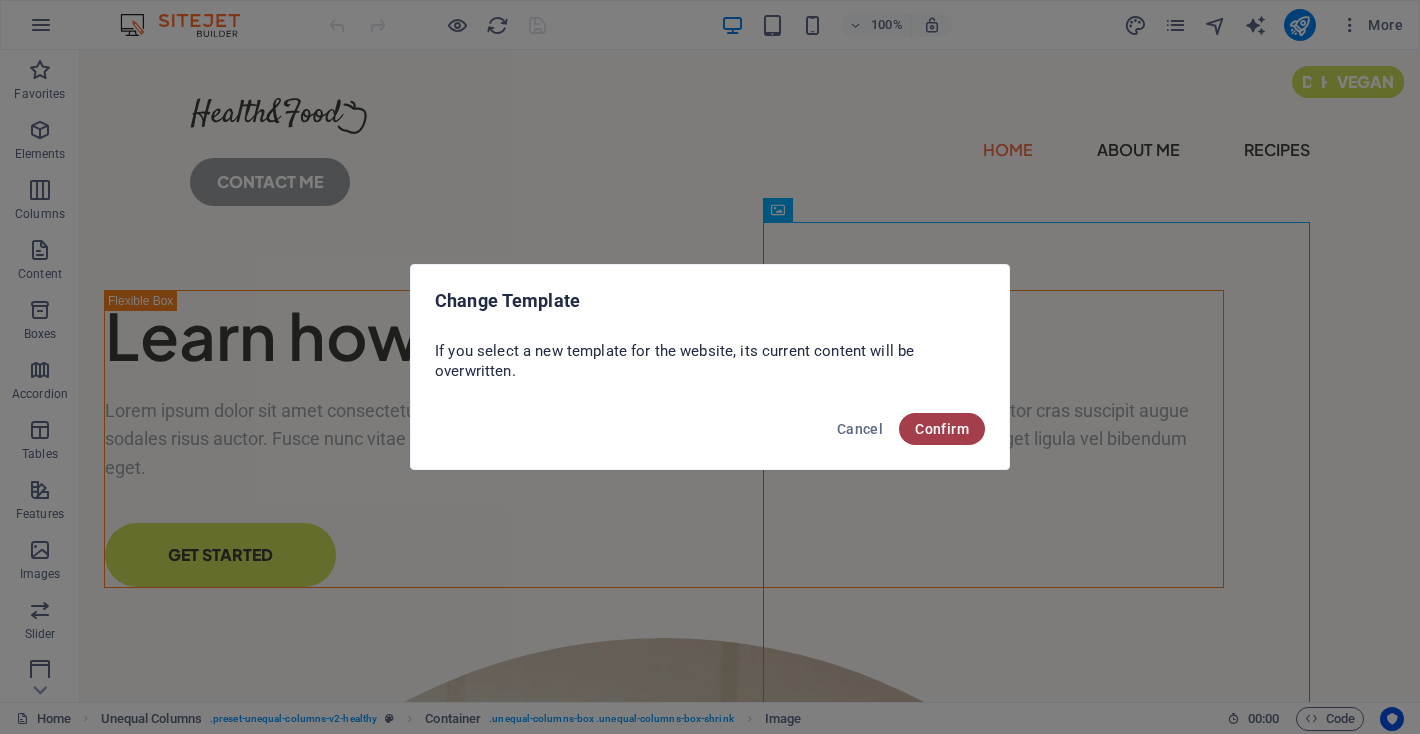 click on "Confirm" at bounding box center [942, 429] 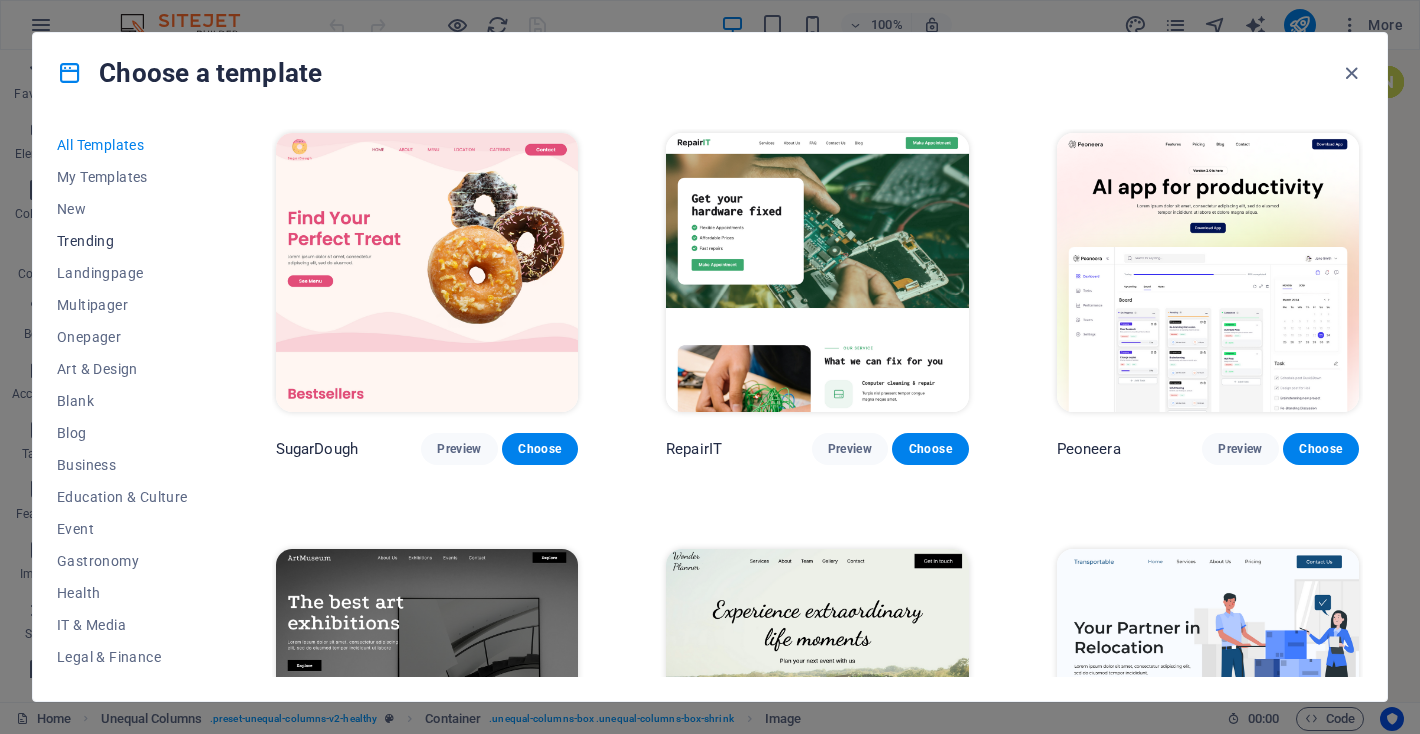 click on "Trending" at bounding box center [122, 241] 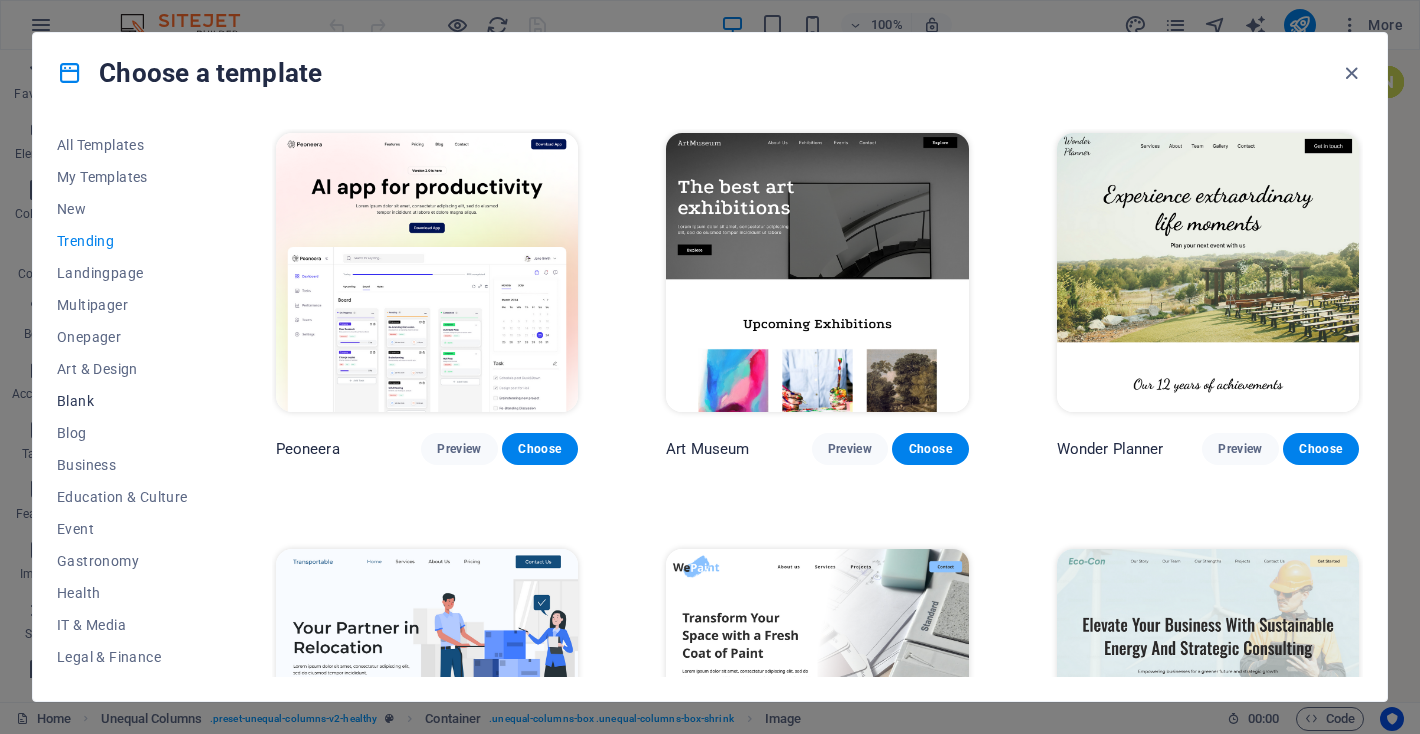 click on "Blank" at bounding box center [122, 401] 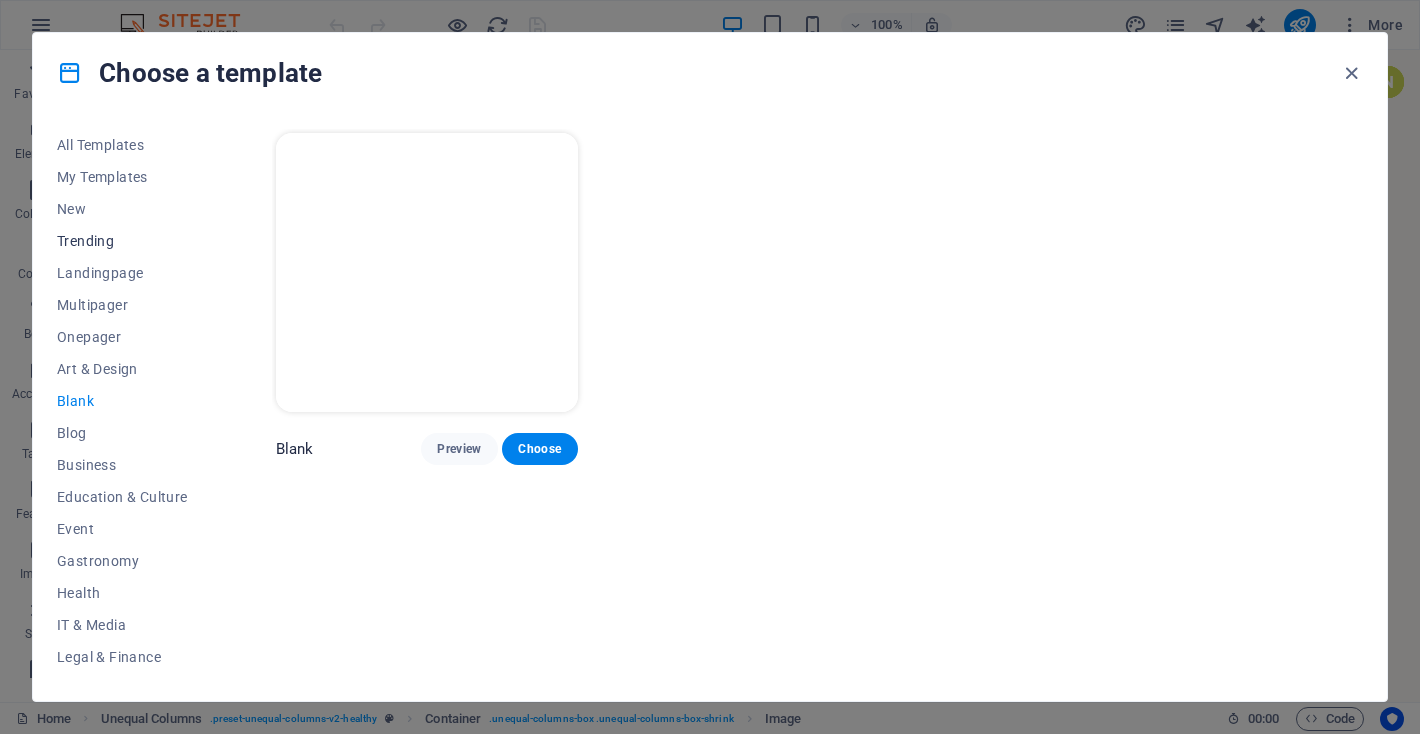 click on "Trending" at bounding box center (122, 241) 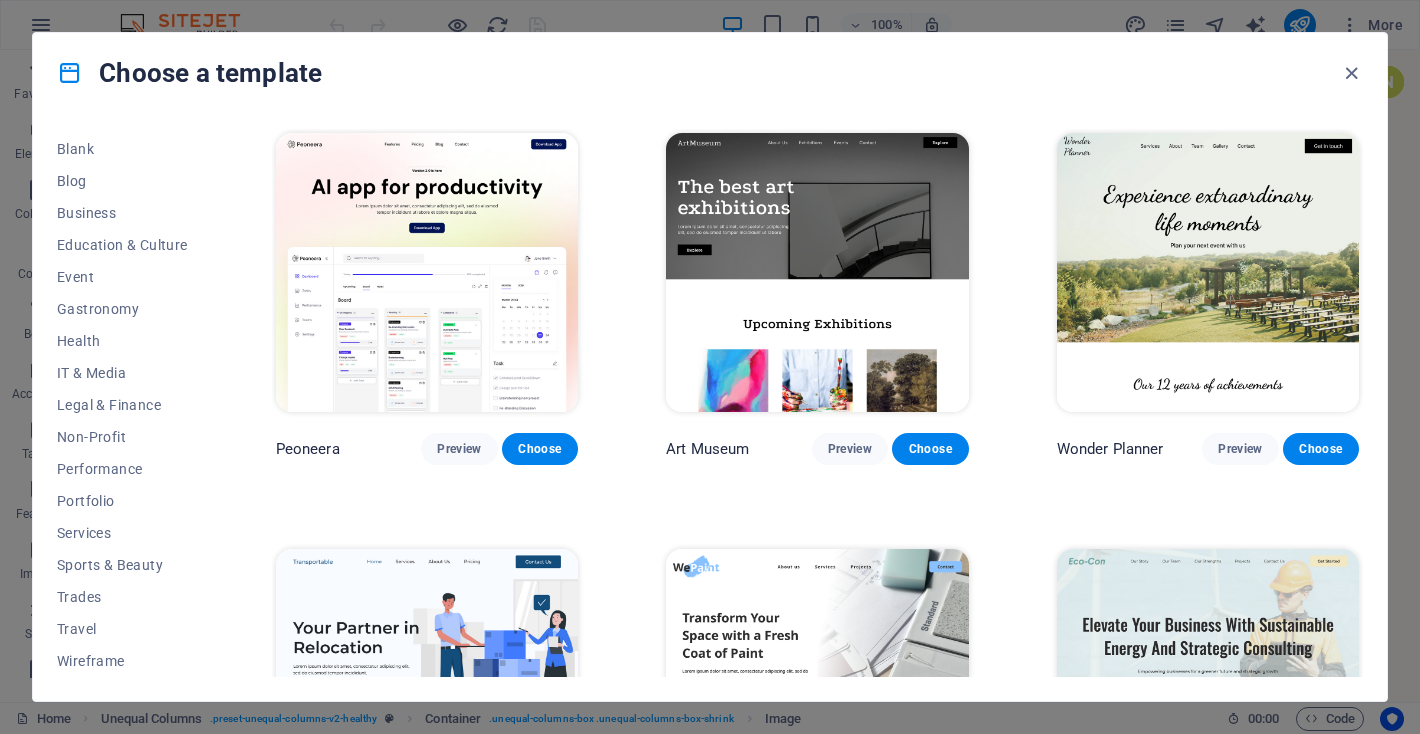 scroll, scrollTop: 0, scrollLeft: 0, axis: both 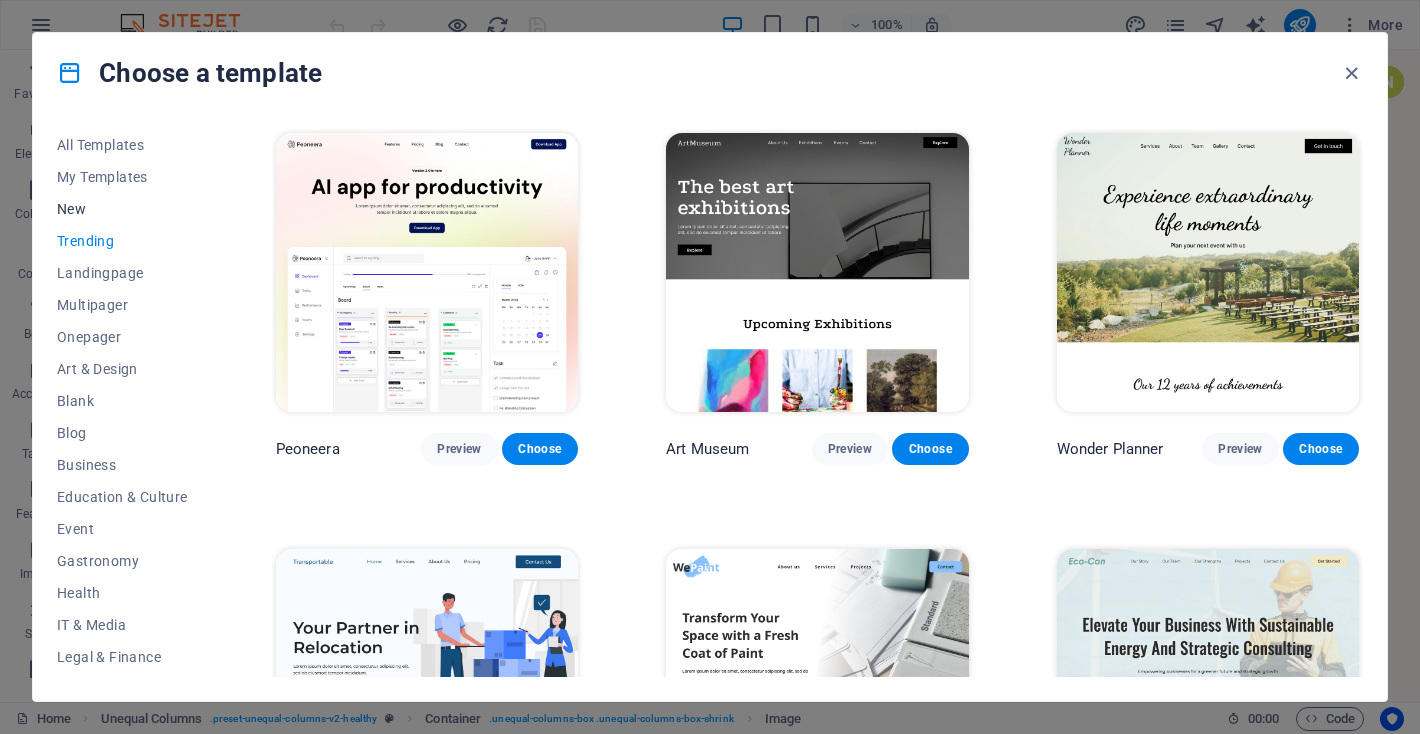 click on "New" at bounding box center [122, 209] 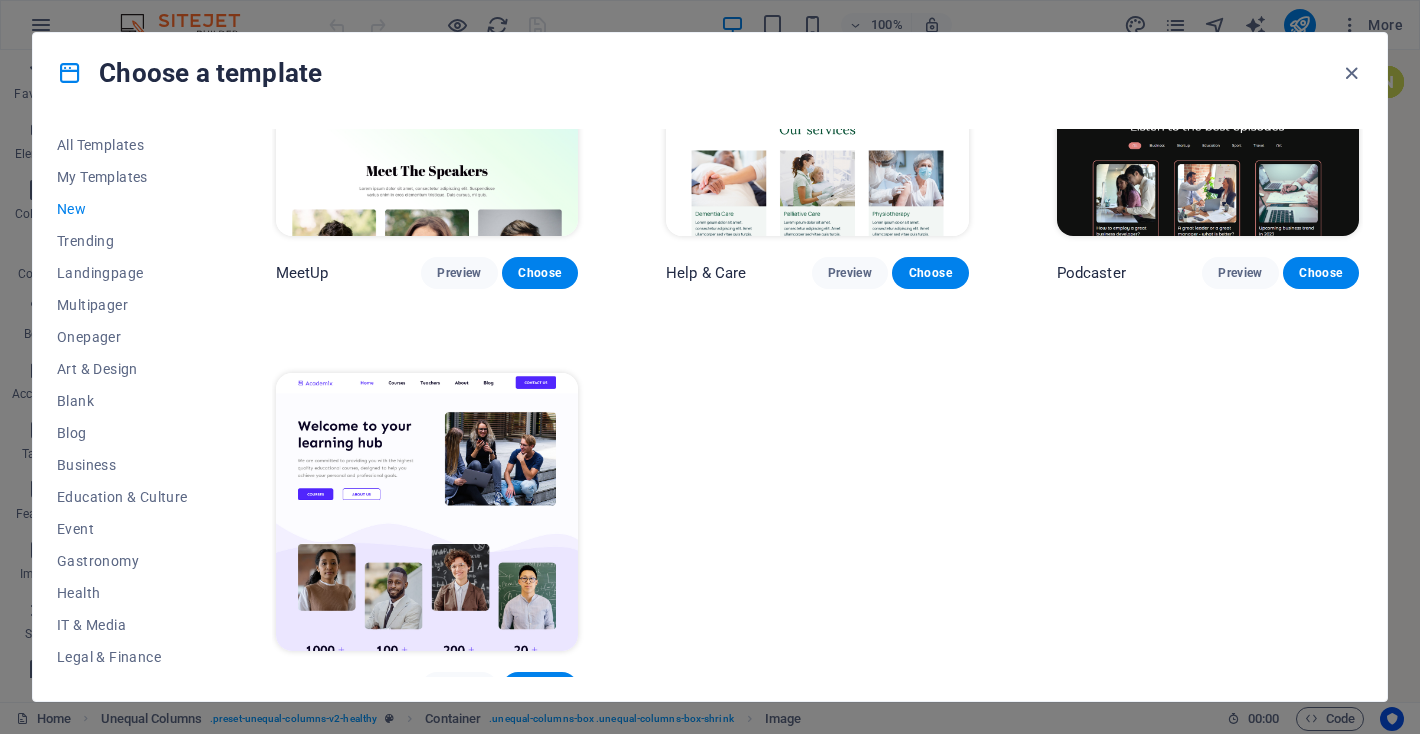 scroll, scrollTop: 1436, scrollLeft: 0, axis: vertical 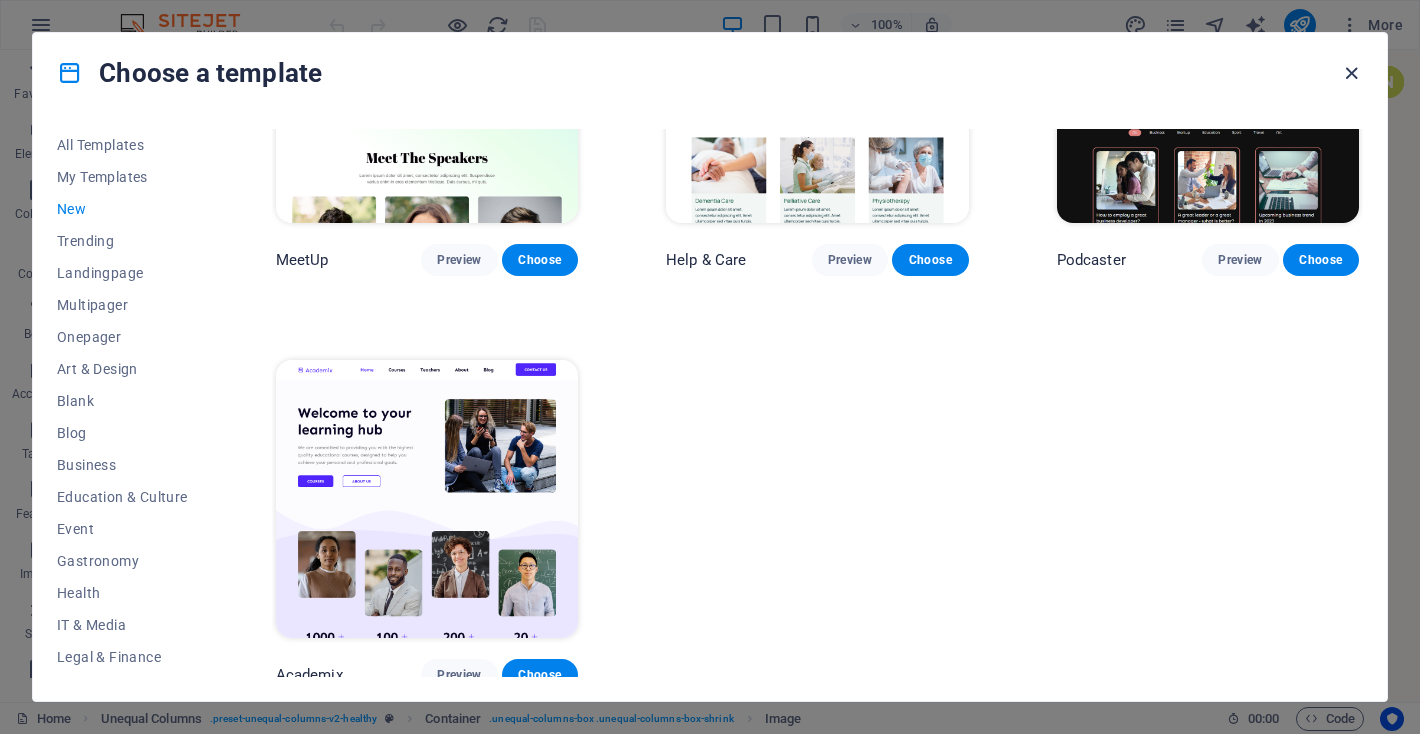 click at bounding box center (1351, 73) 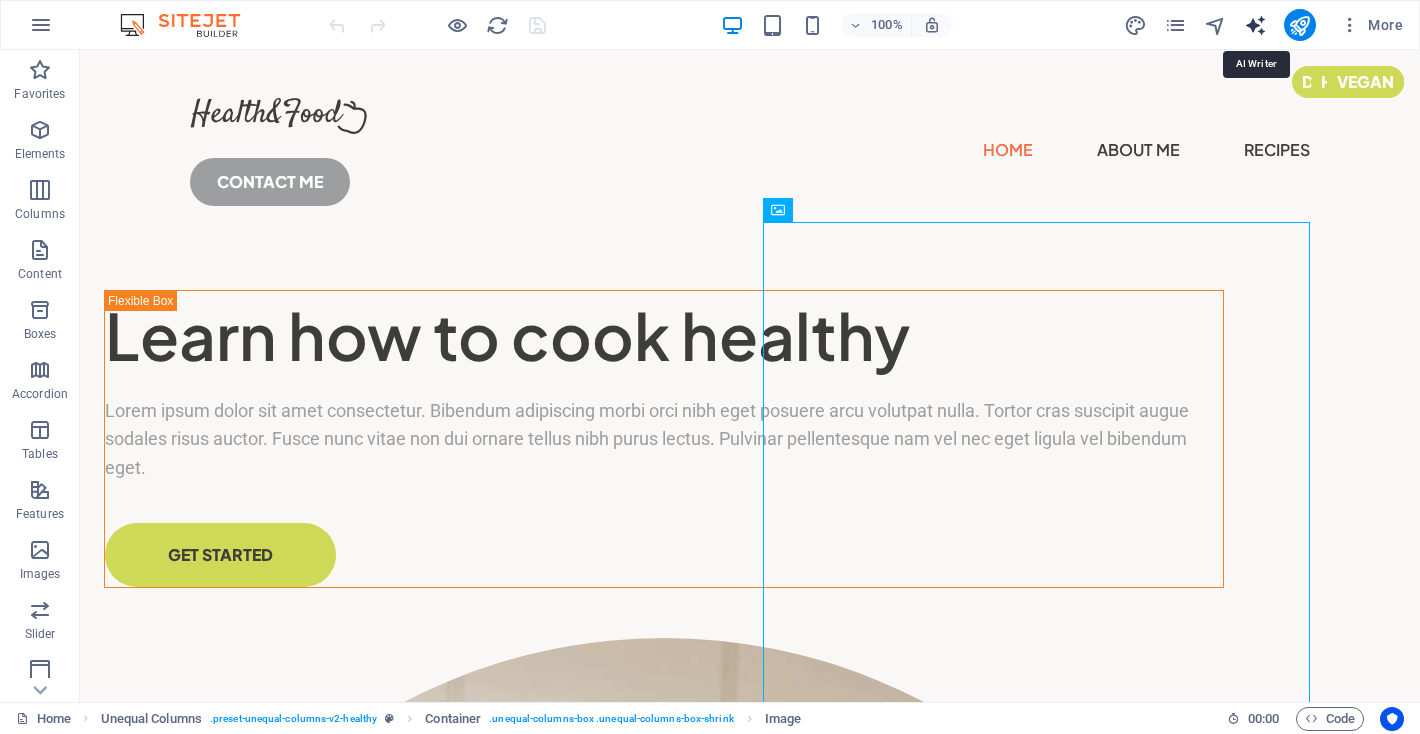 click at bounding box center (1255, 25) 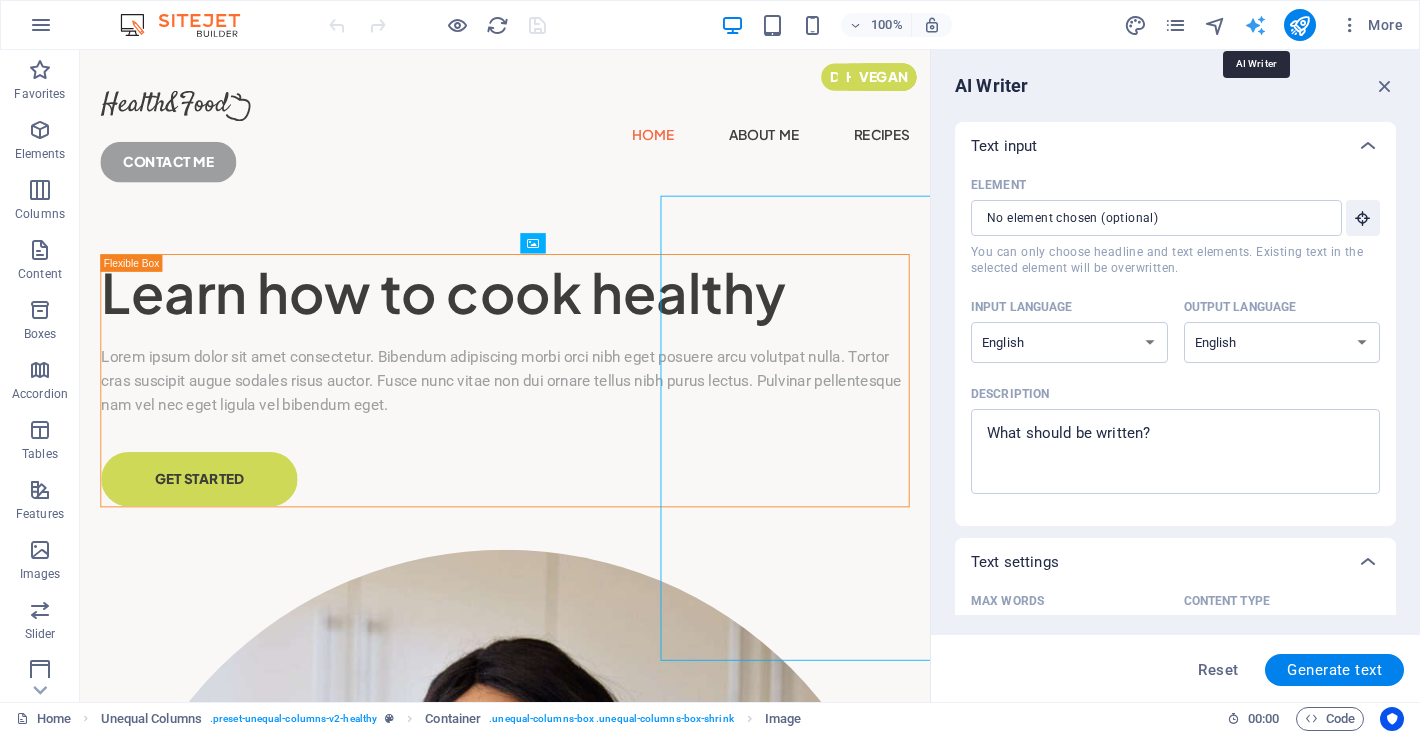 scroll, scrollTop: 0, scrollLeft: 0, axis: both 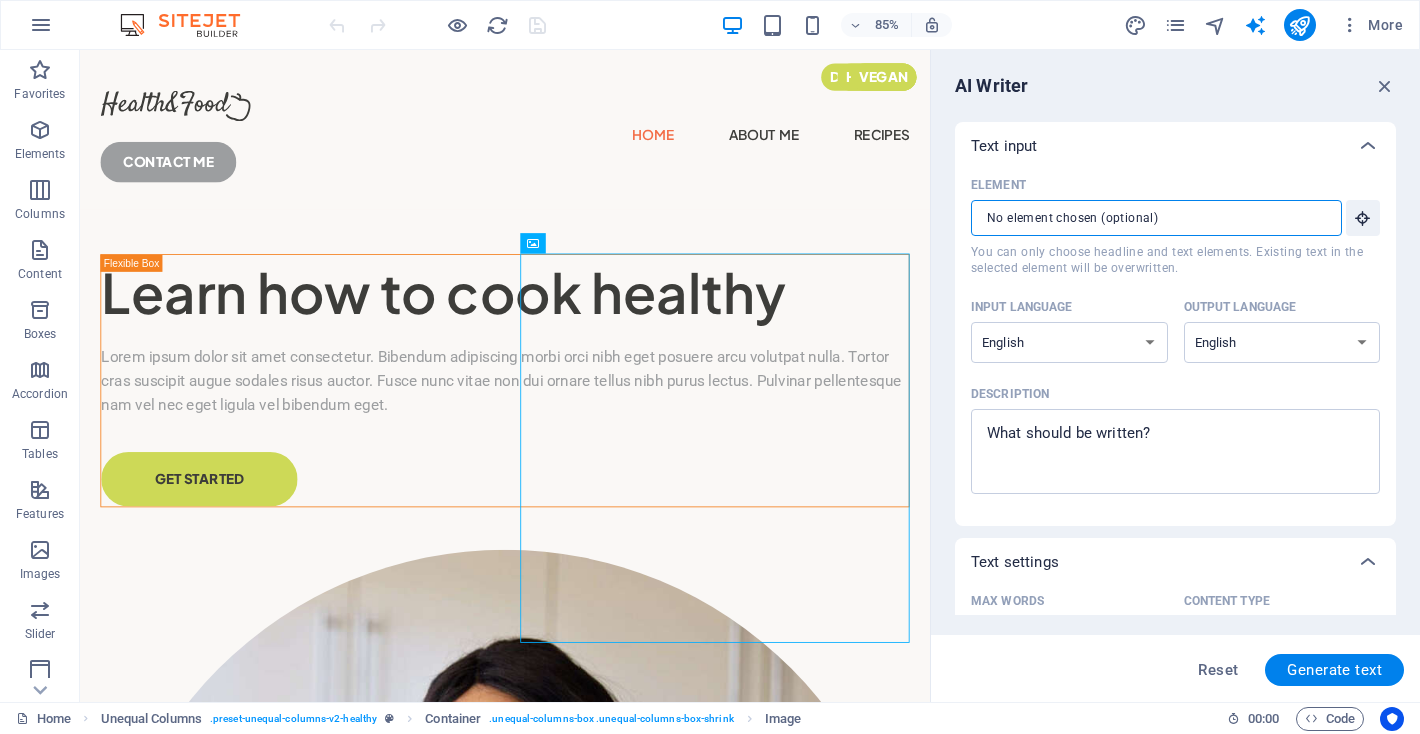 click on "Element ​ You can only choose headline and text elements. Existing text in the selected element will be overwritten." at bounding box center [1149, 218] 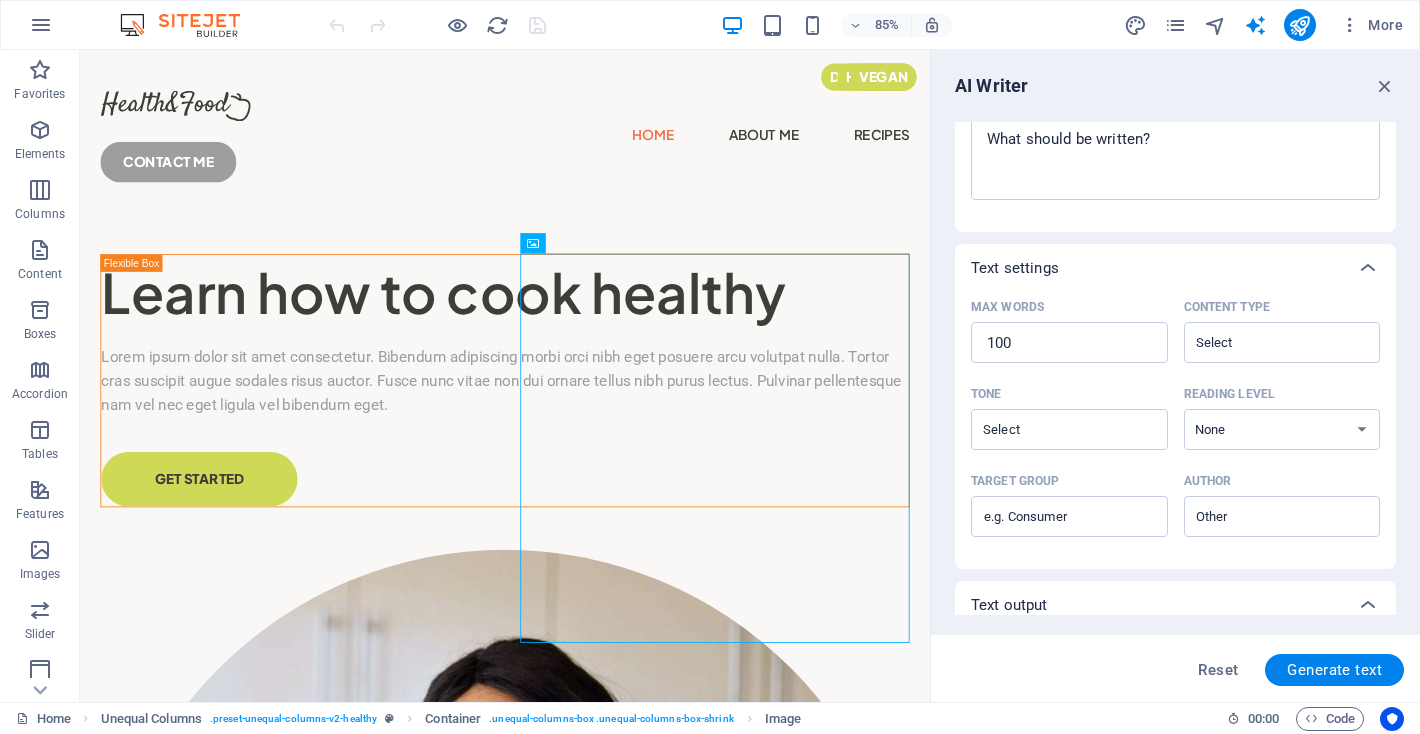 scroll, scrollTop: 422, scrollLeft: 0, axis: vertical 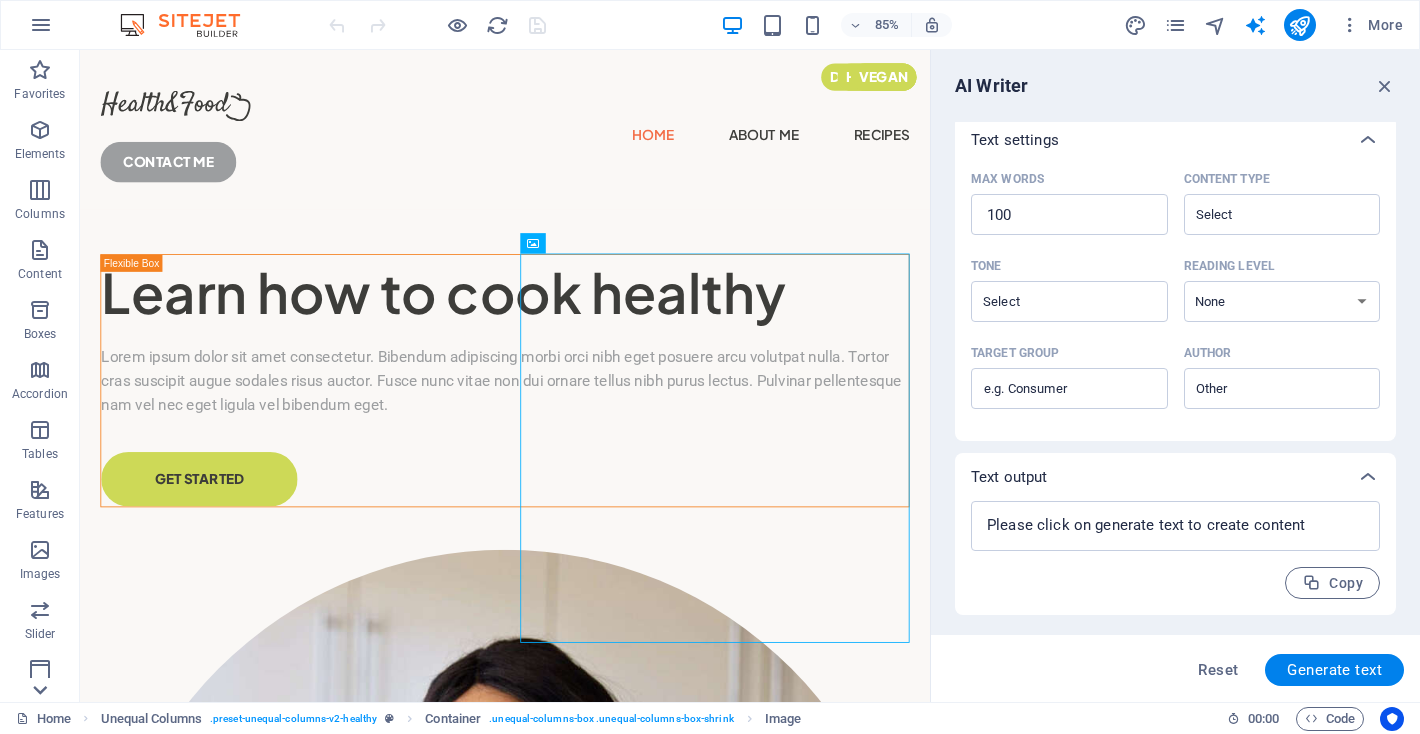 click 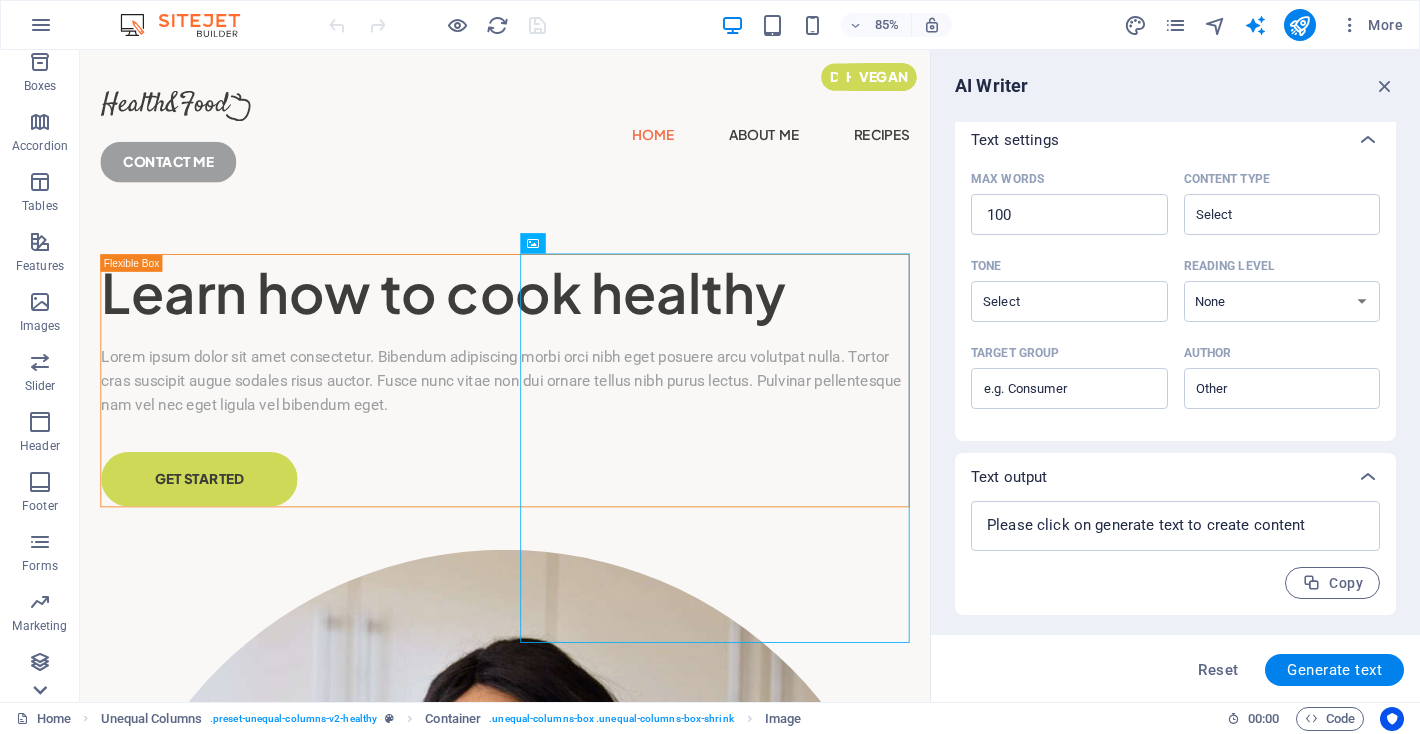 scroll, scrollTop: 248, scrollLeft: 0, axis: vertical 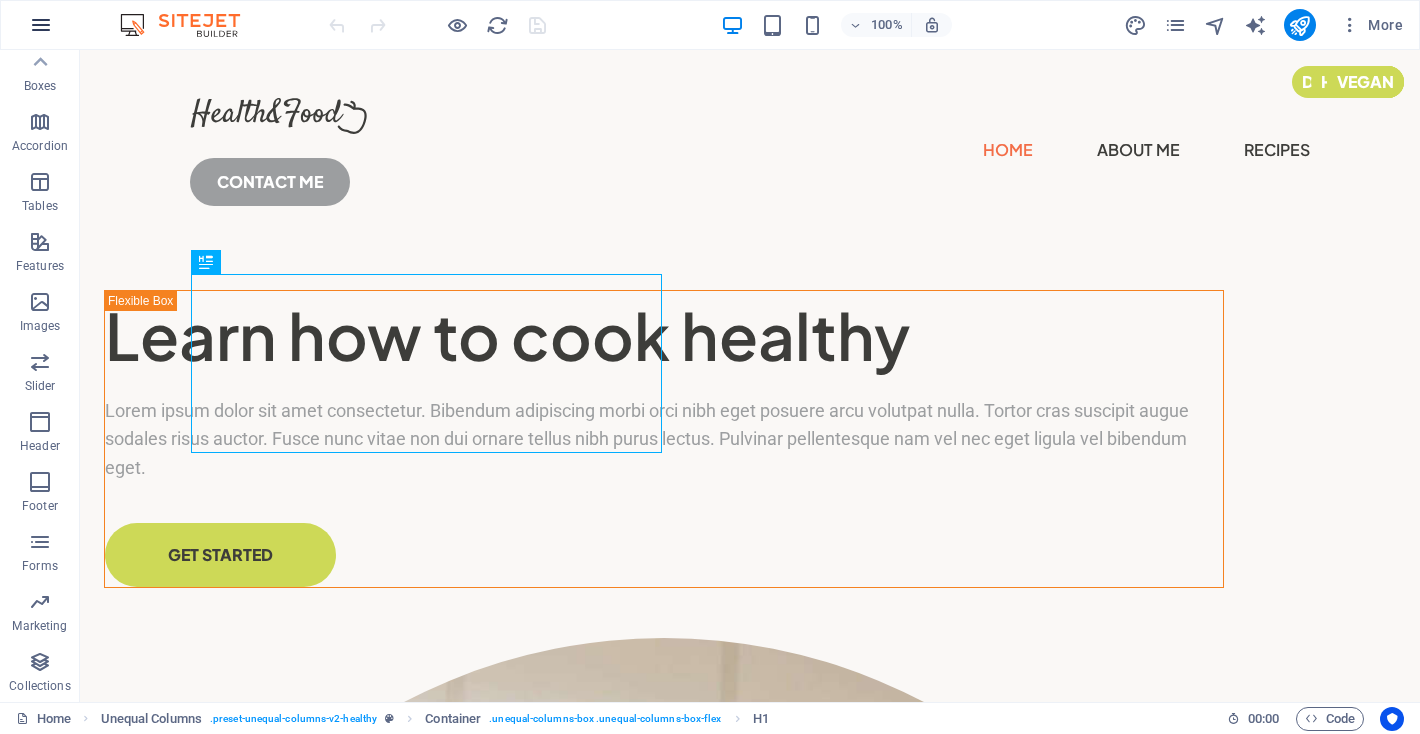 click at bounding box center [41, 25] 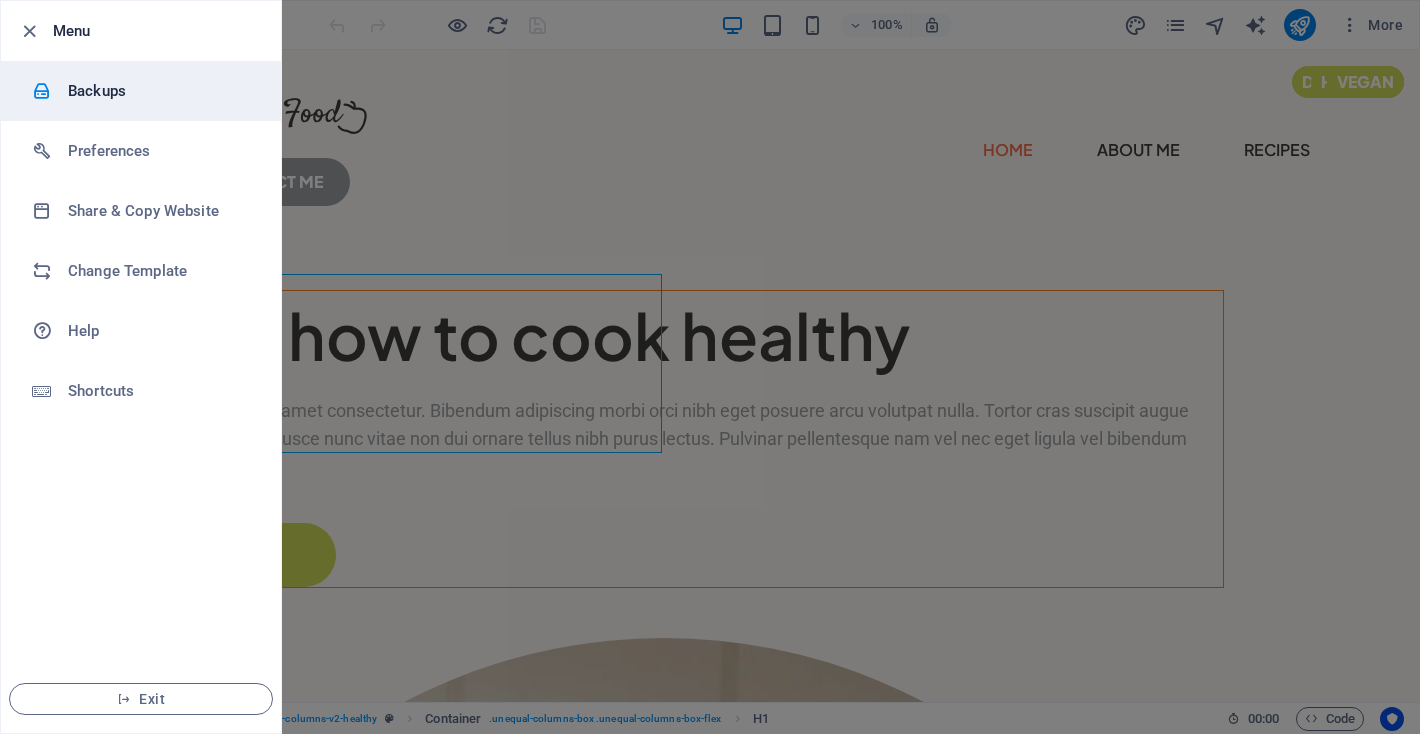 click on "Backups" at bounding box center [160, 91] 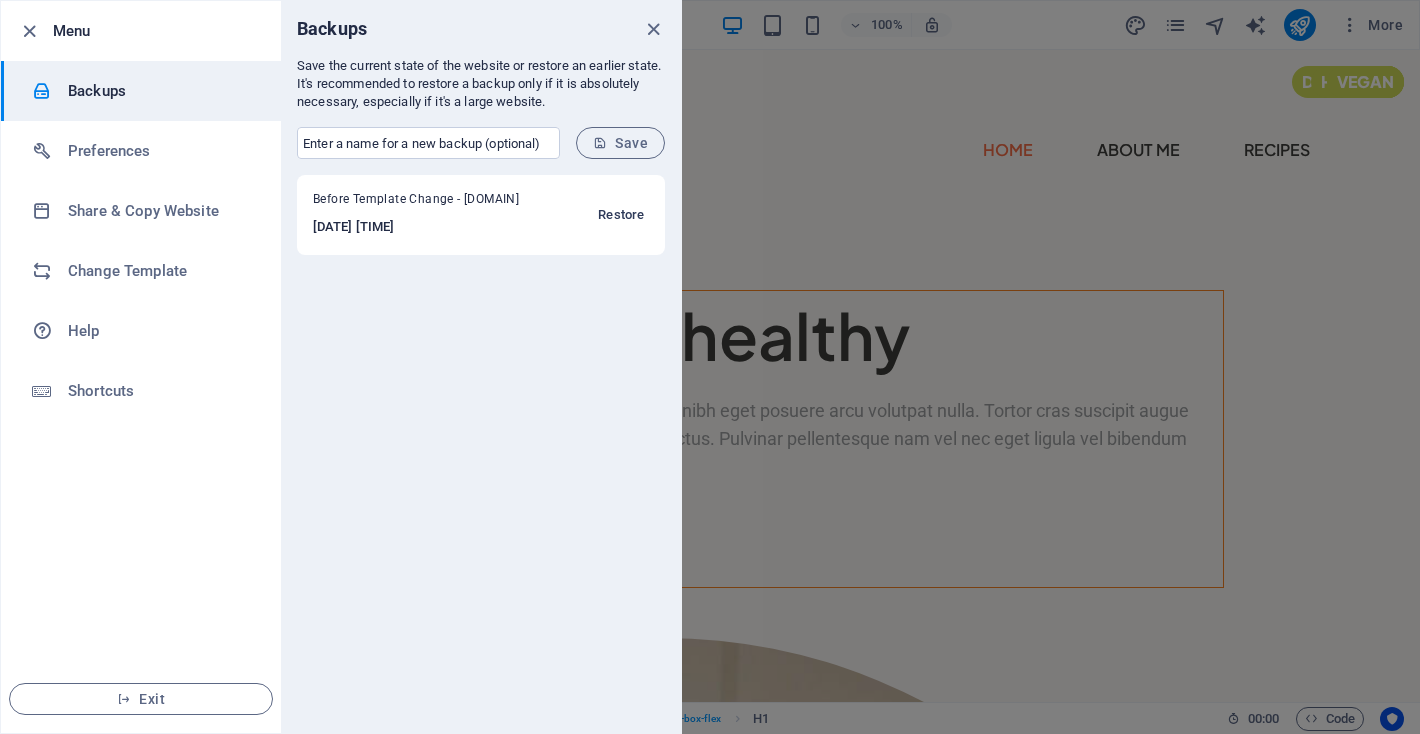 click on "Restore" at bounding box center [621, 215] 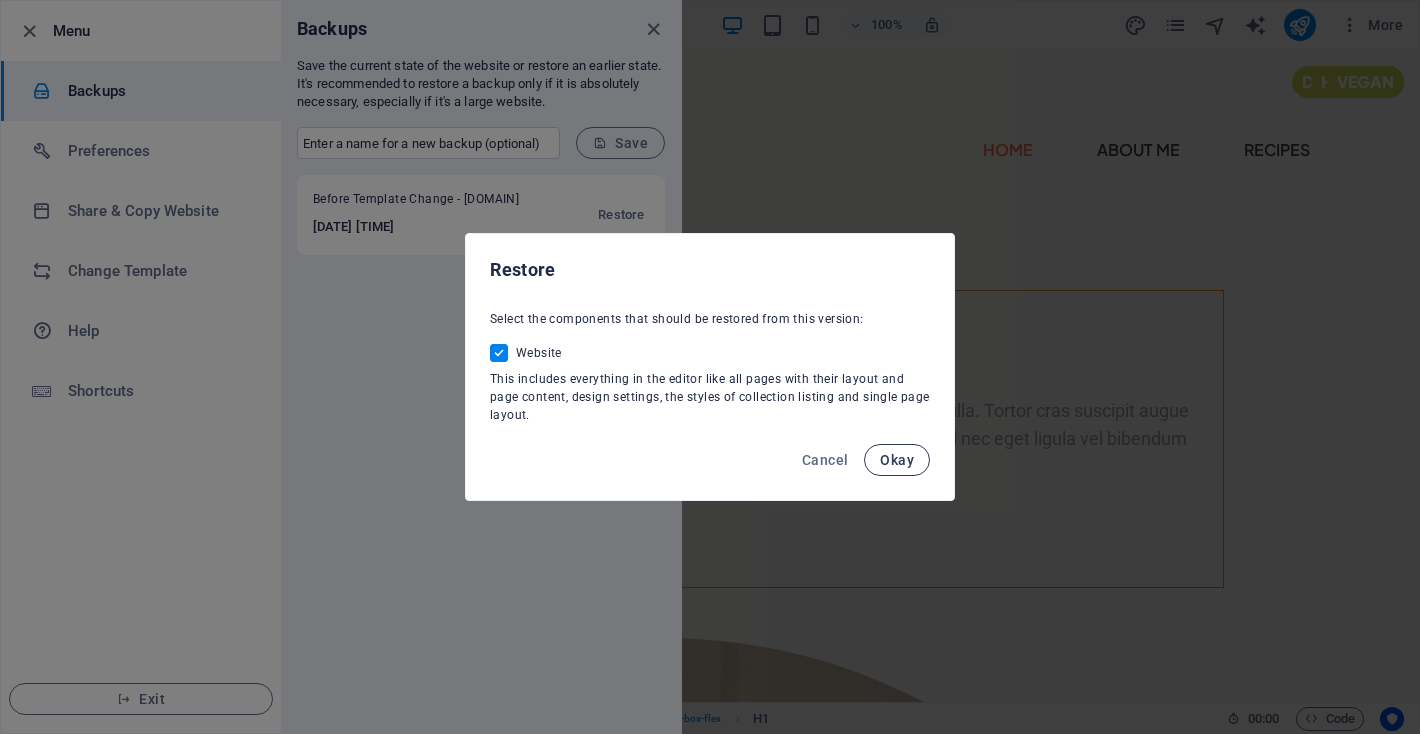 click on "Okay" at bounding box center (897, 460) 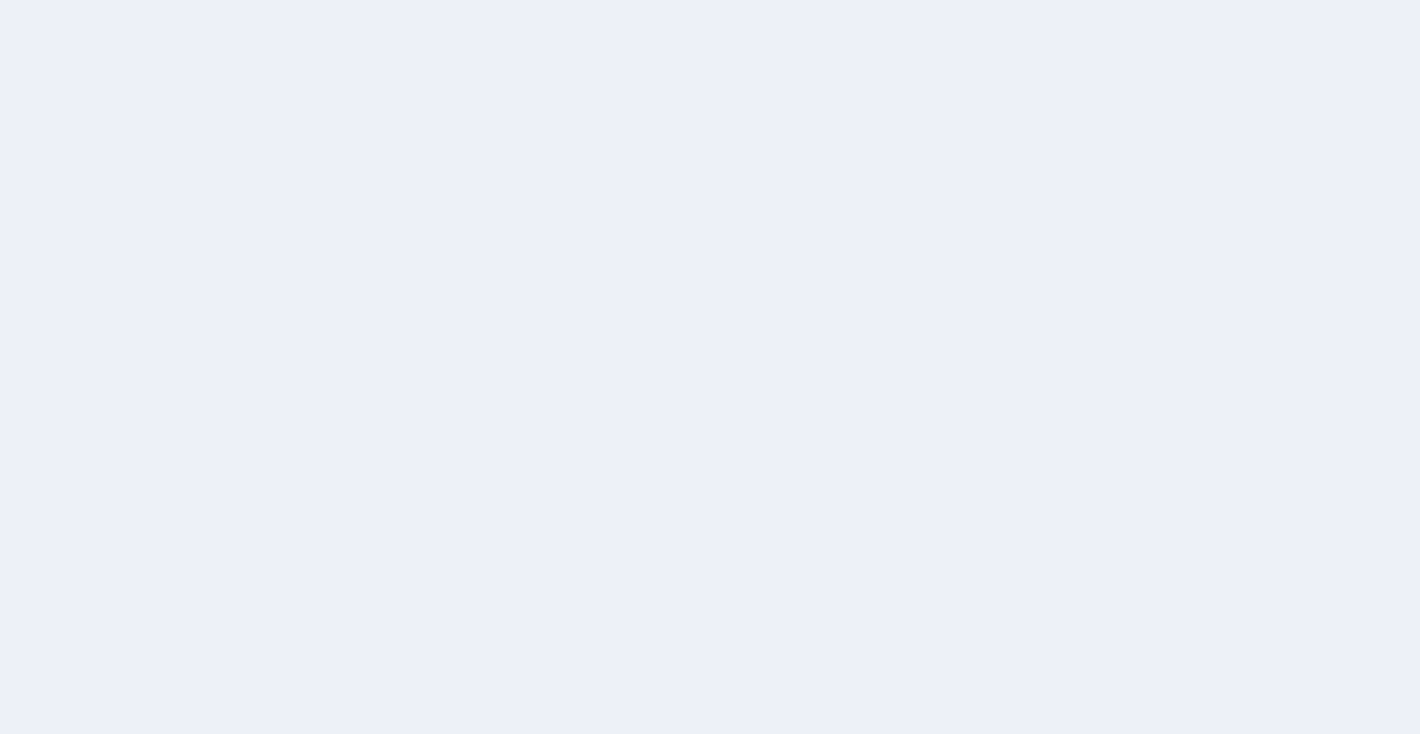 scroll, scrollTop: 0, scrollLeft: 0, axis: both 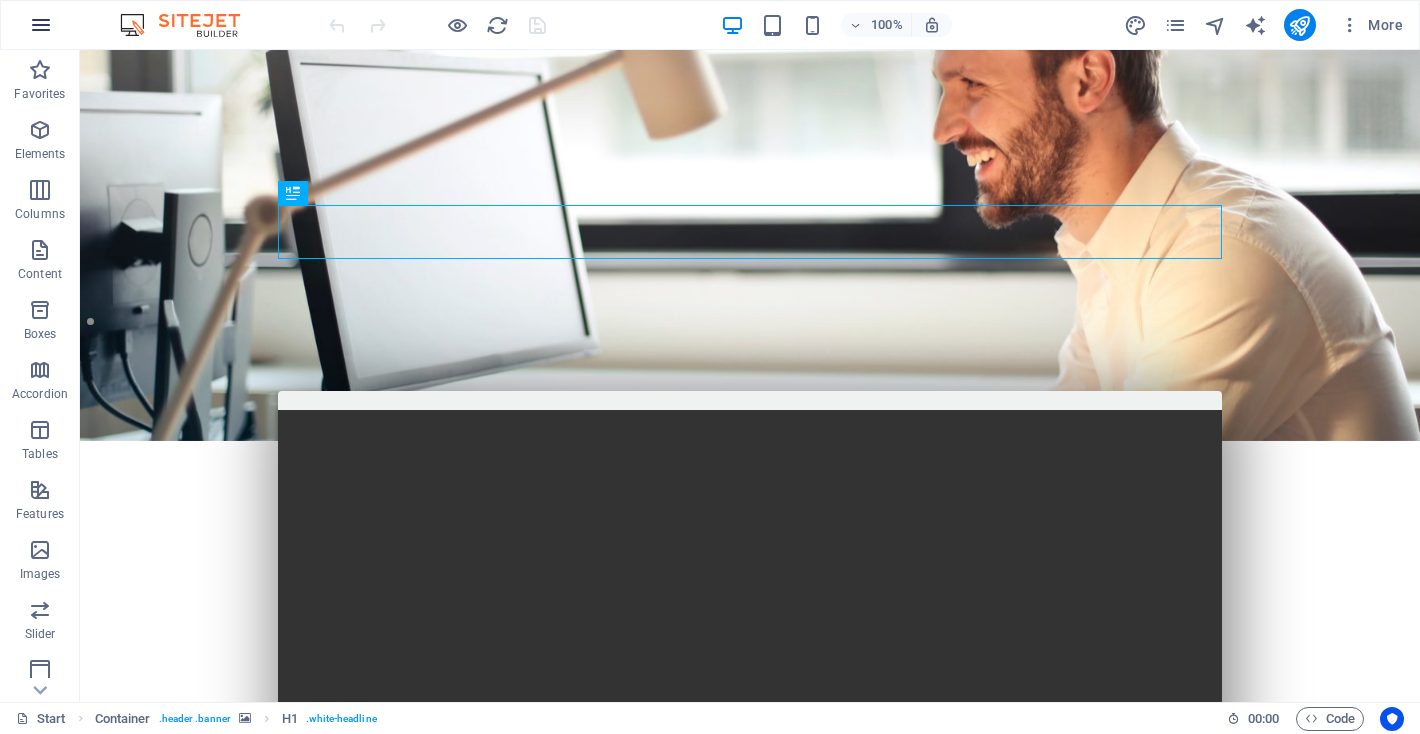 click at bounding box center [41, 25] 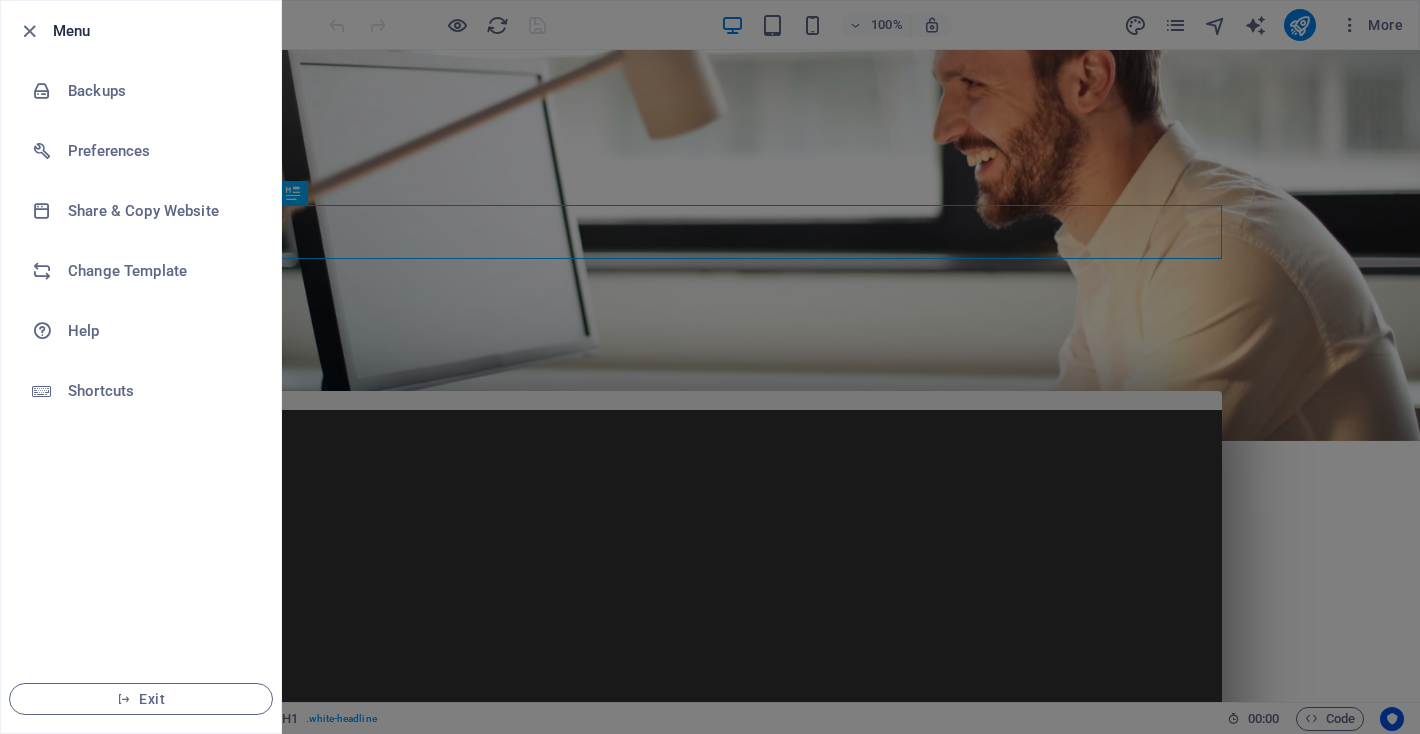click at bounding box center (710, 367) 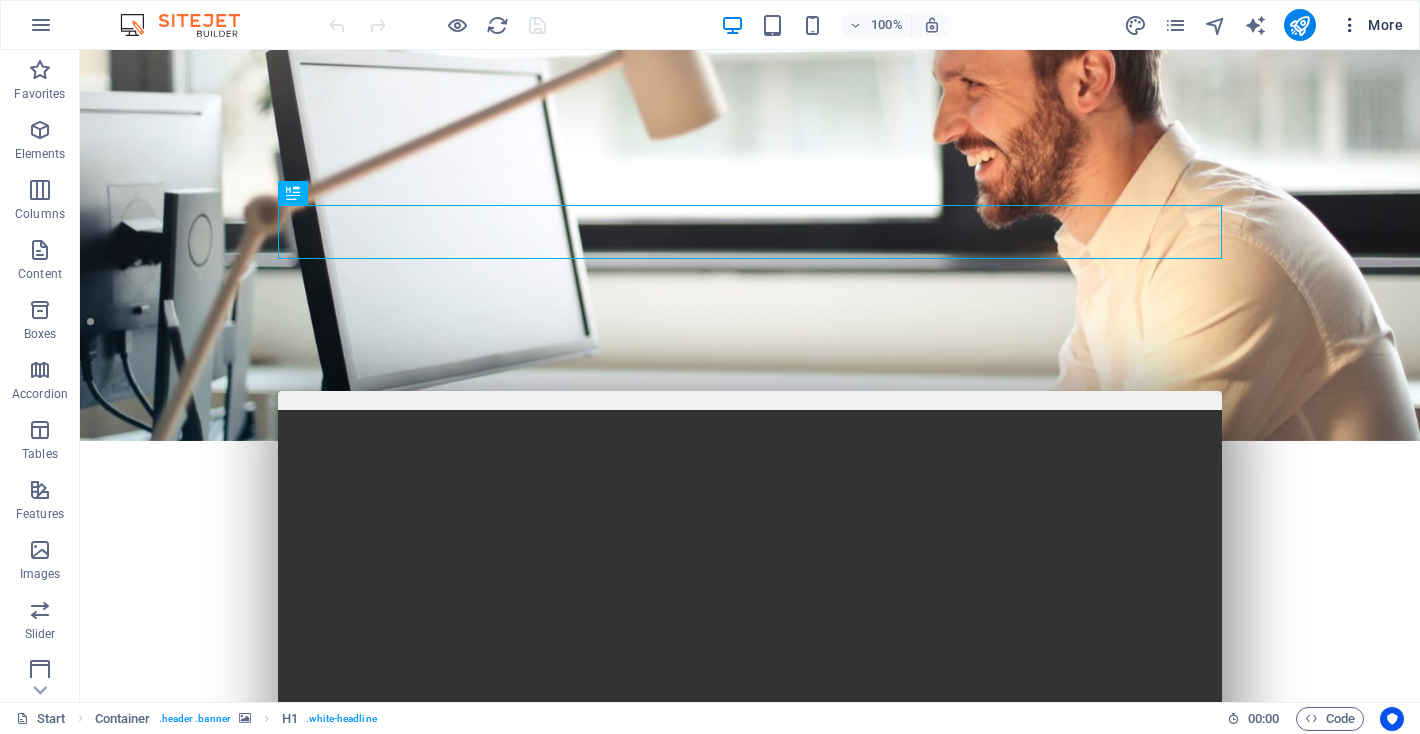click on "More" at bounding box center (1371, 25) 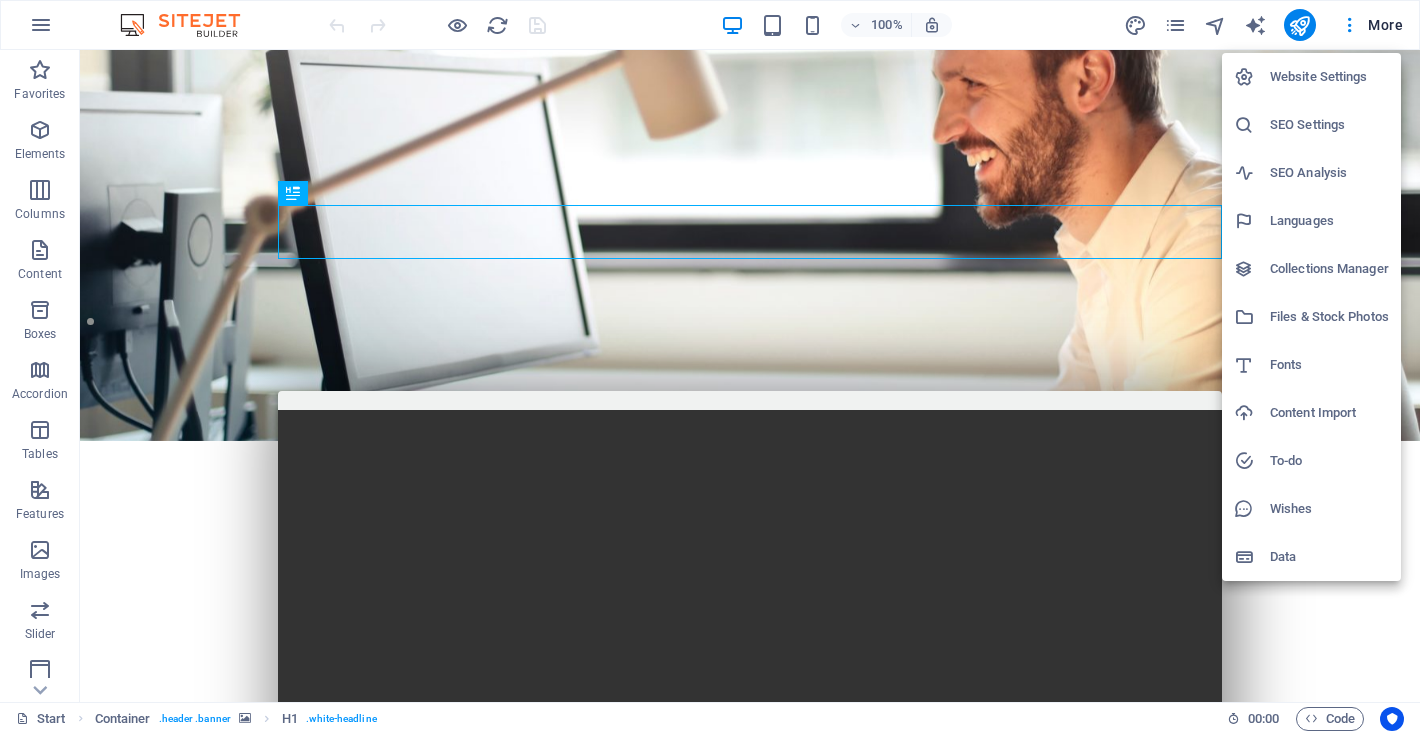 click on "Website Settings" at bounding box center (1329, 77) 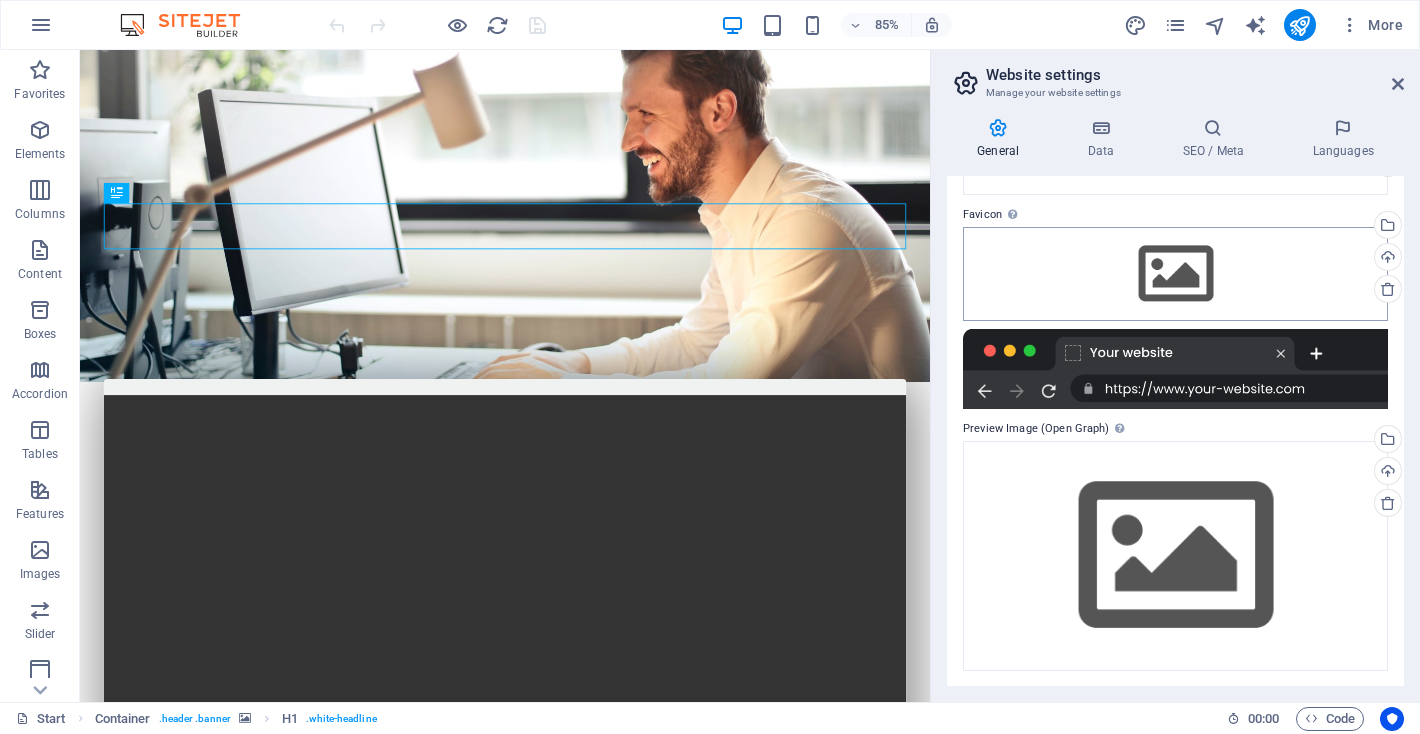 scroll, scrollTop: 0, scrollLeft: 0, axis: both 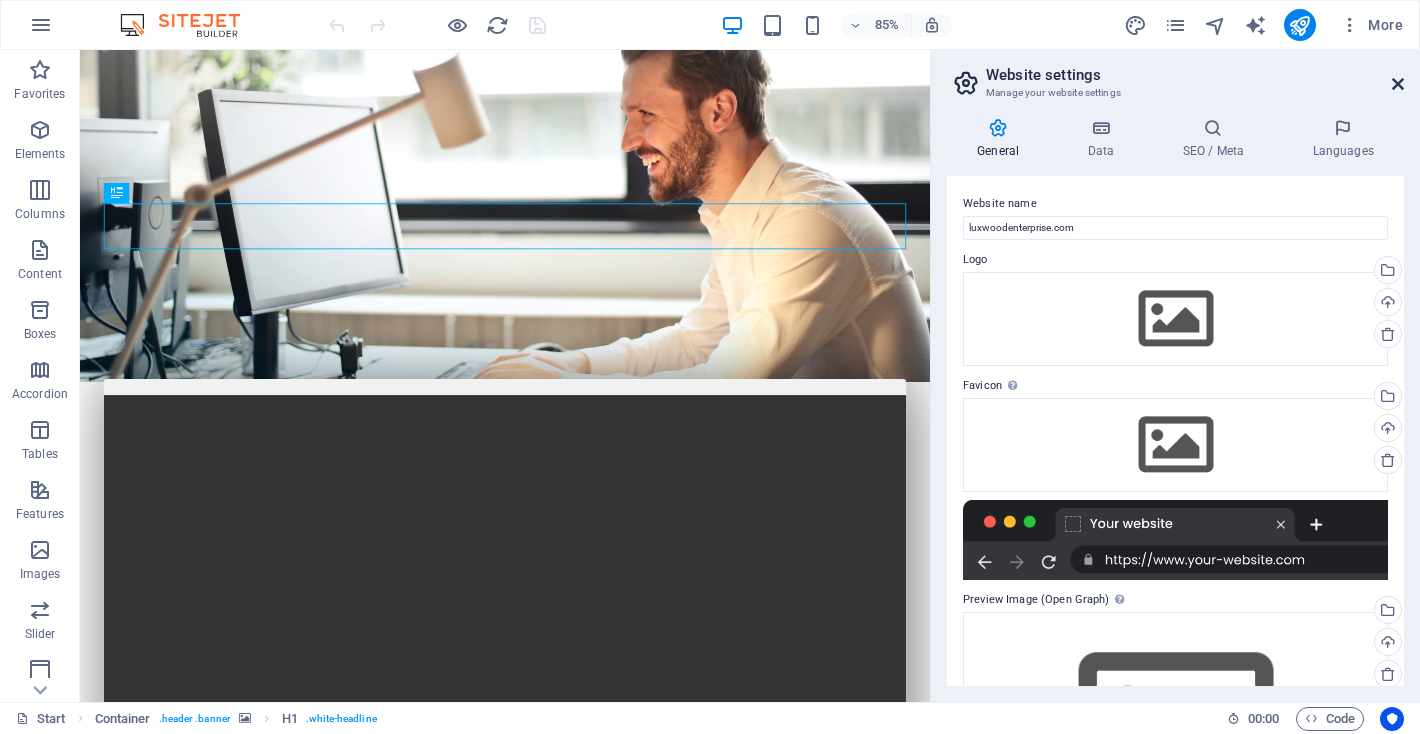 click at bounding box center (1398, 84) 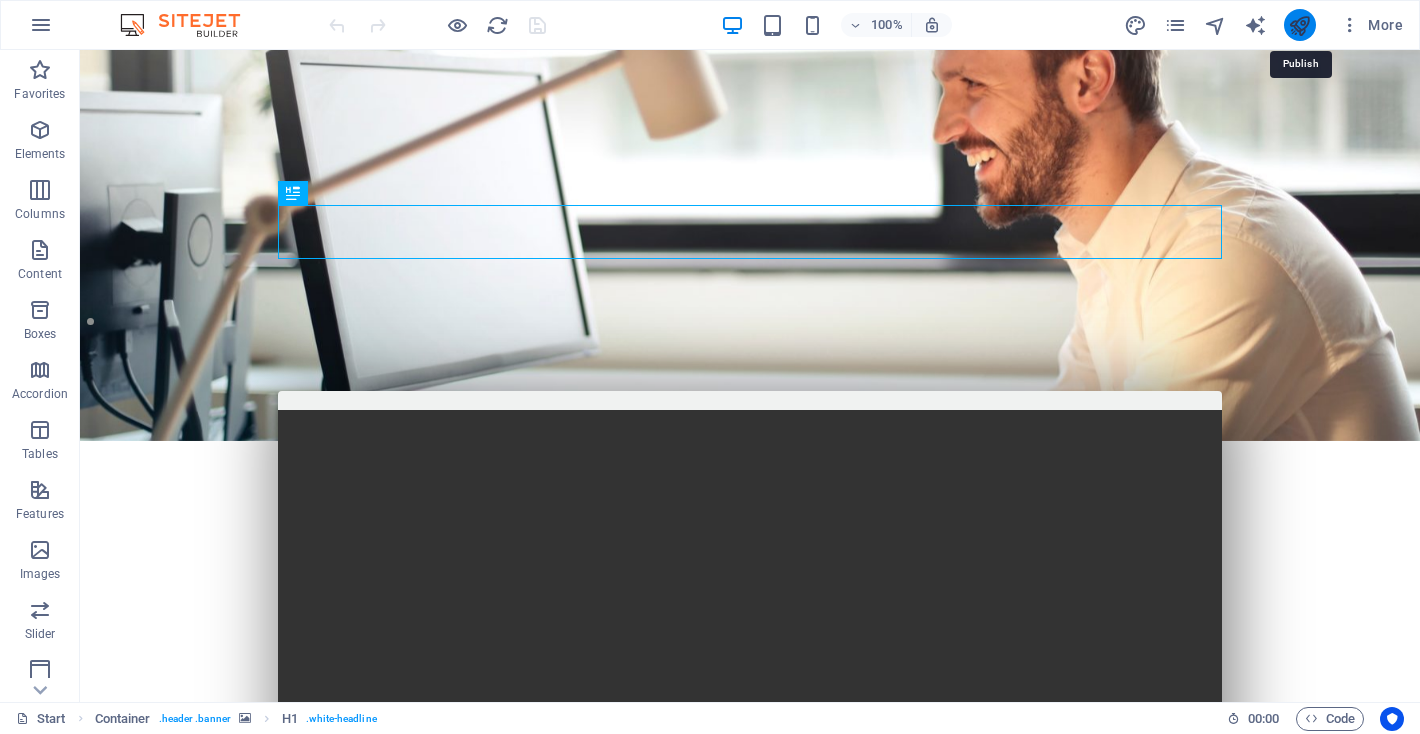 click at bounding box center (1299, 25) 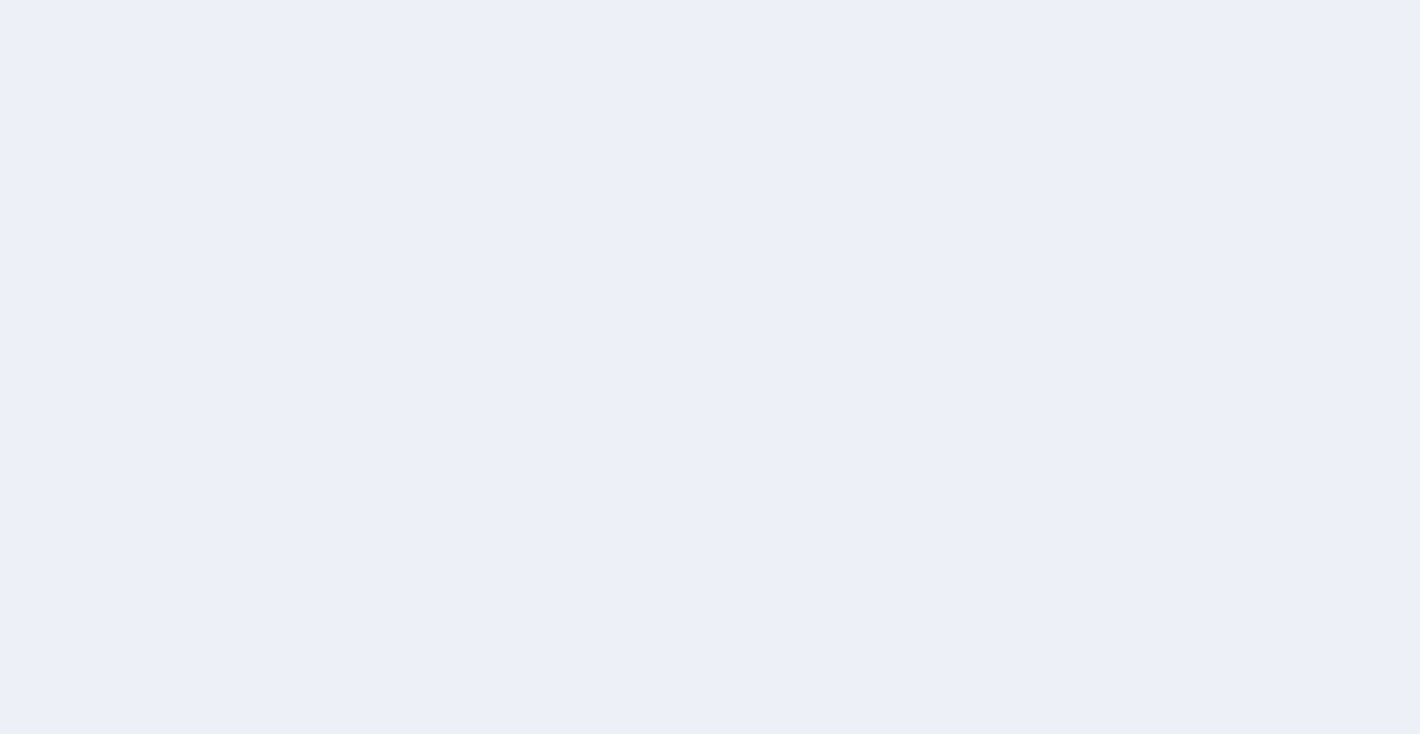 scroll, scrollTop: 0, scrollLeft: 0, axis: both 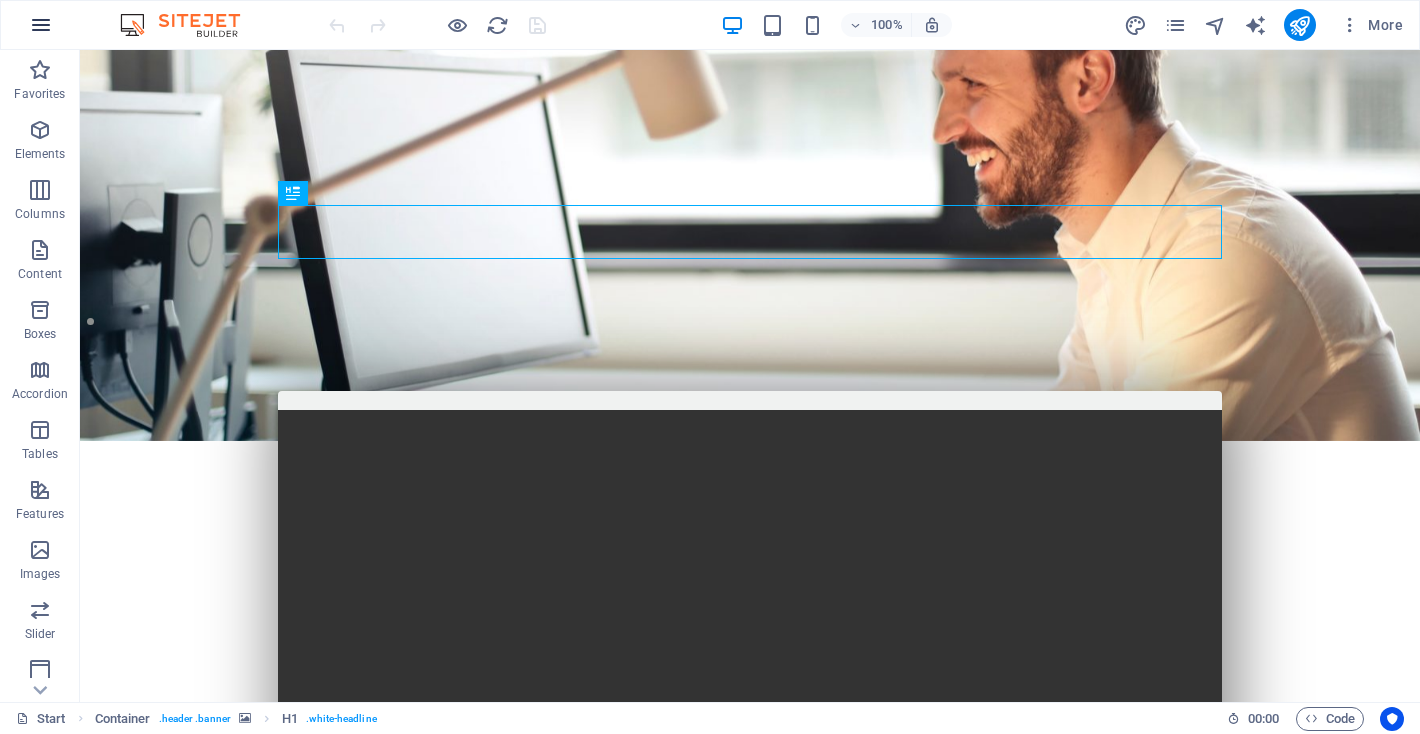 click at bounding box center (41, 25) 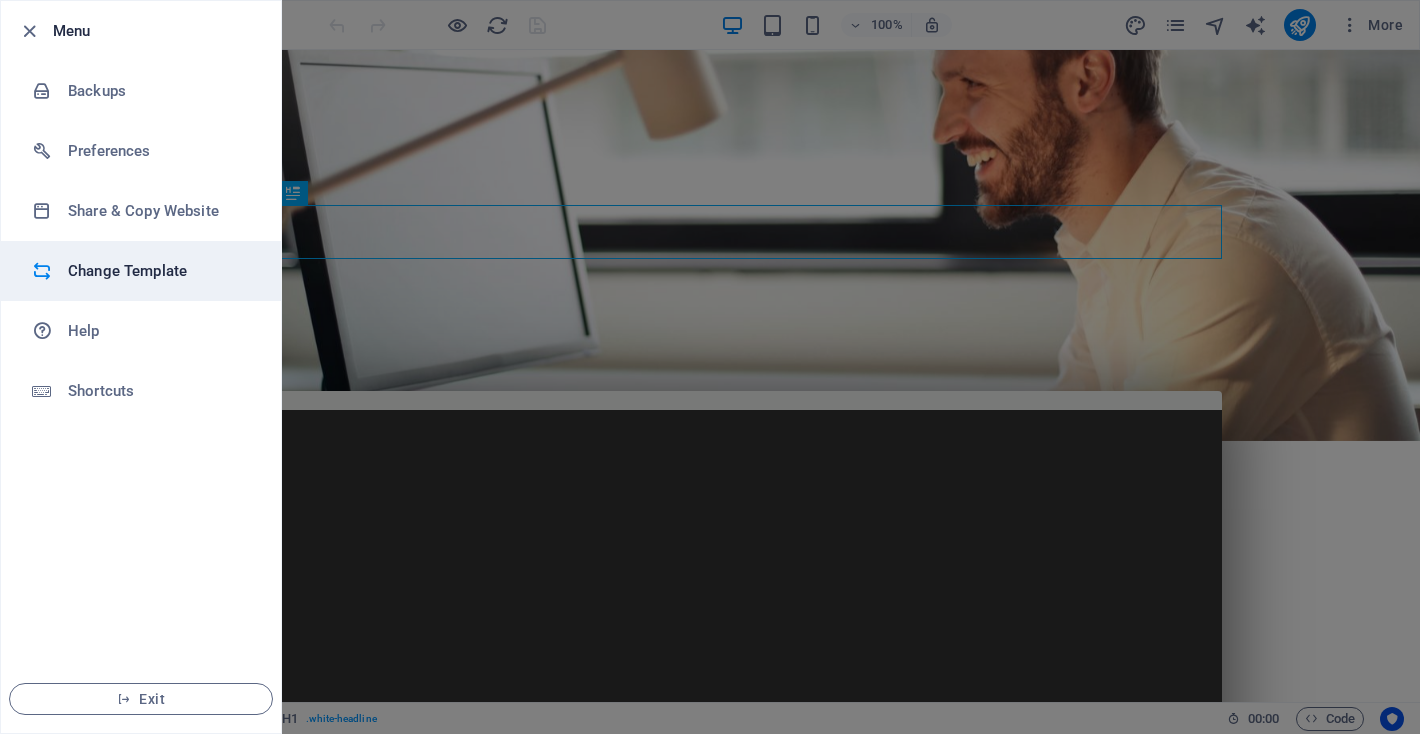click on "Change Template" at bounding box center [141, 271] 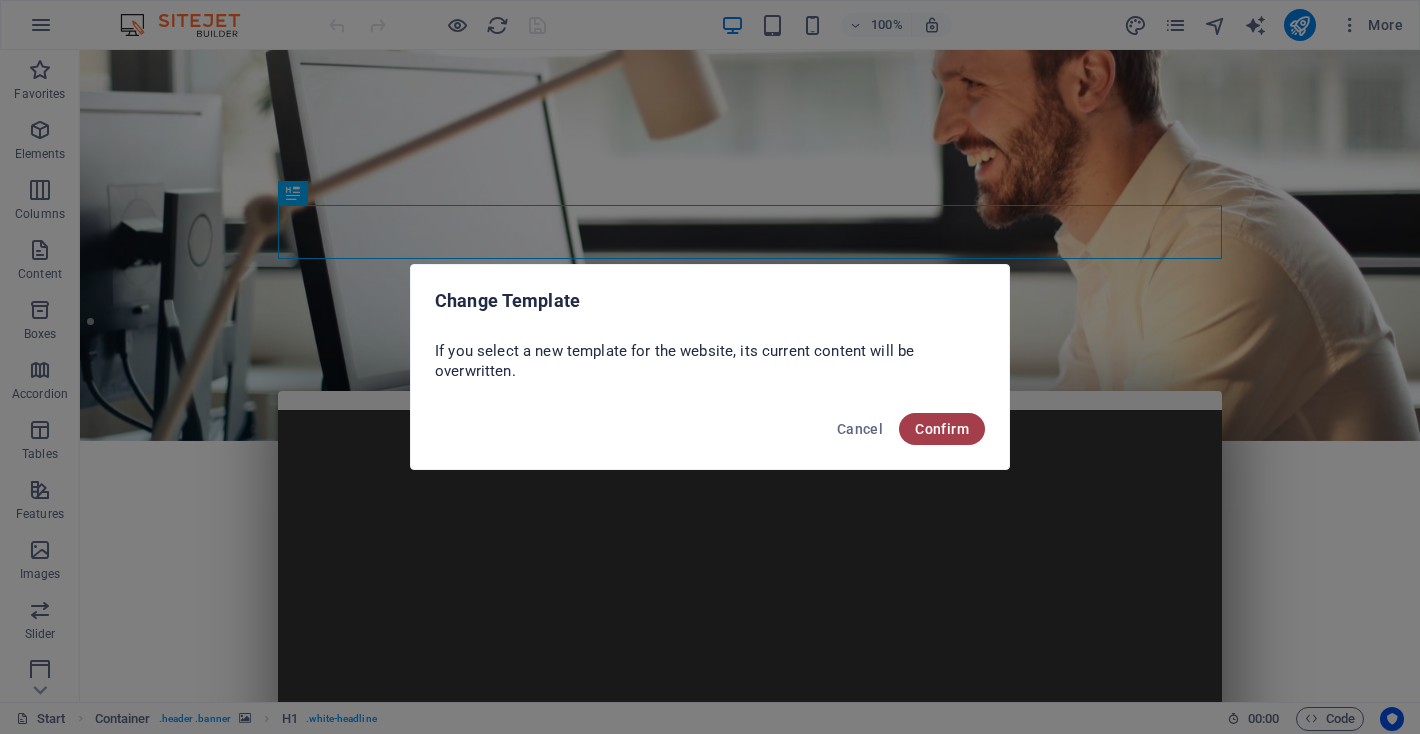 click on "Confirm" at bounding box center [942, 429] 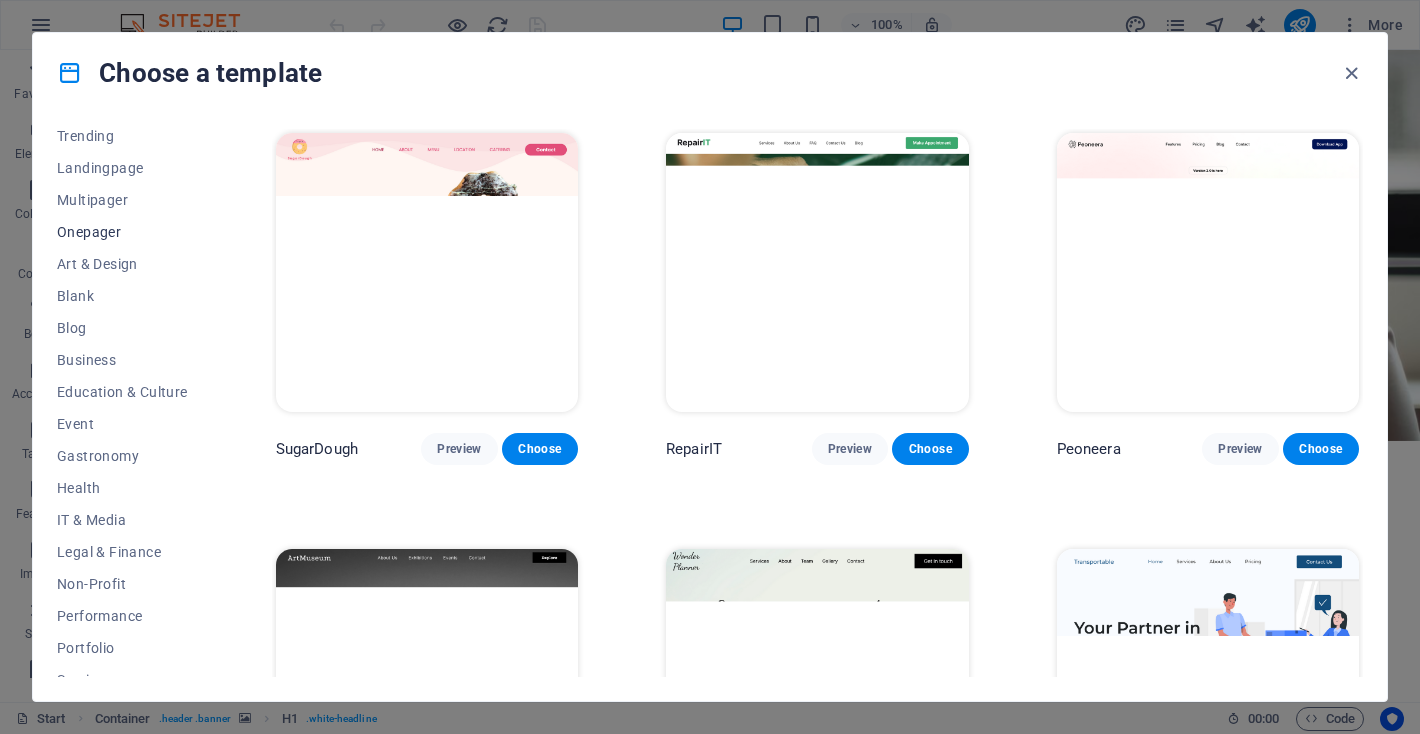 scroll, scrollTop: 252, scrollLeft: 0, axis: vertical 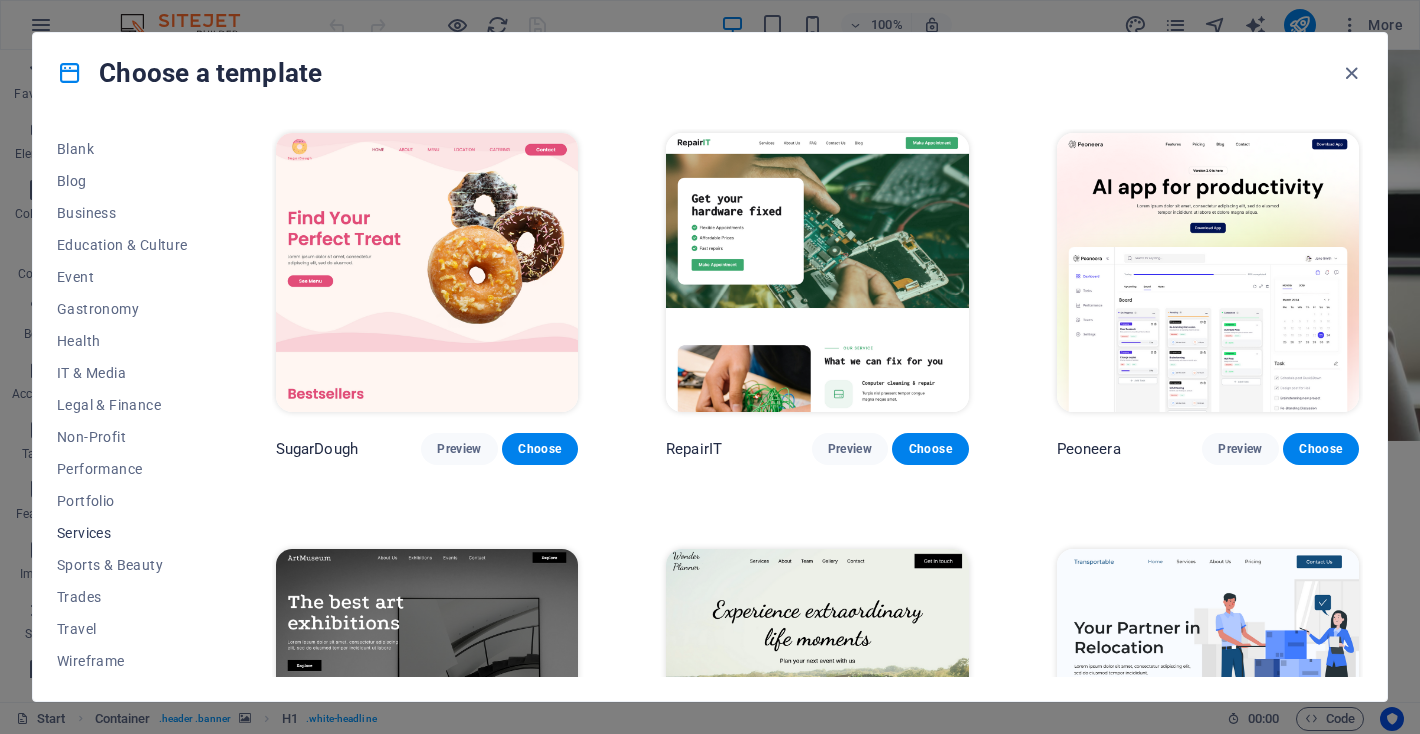 click on "Services" at bounding box center [122, 533] 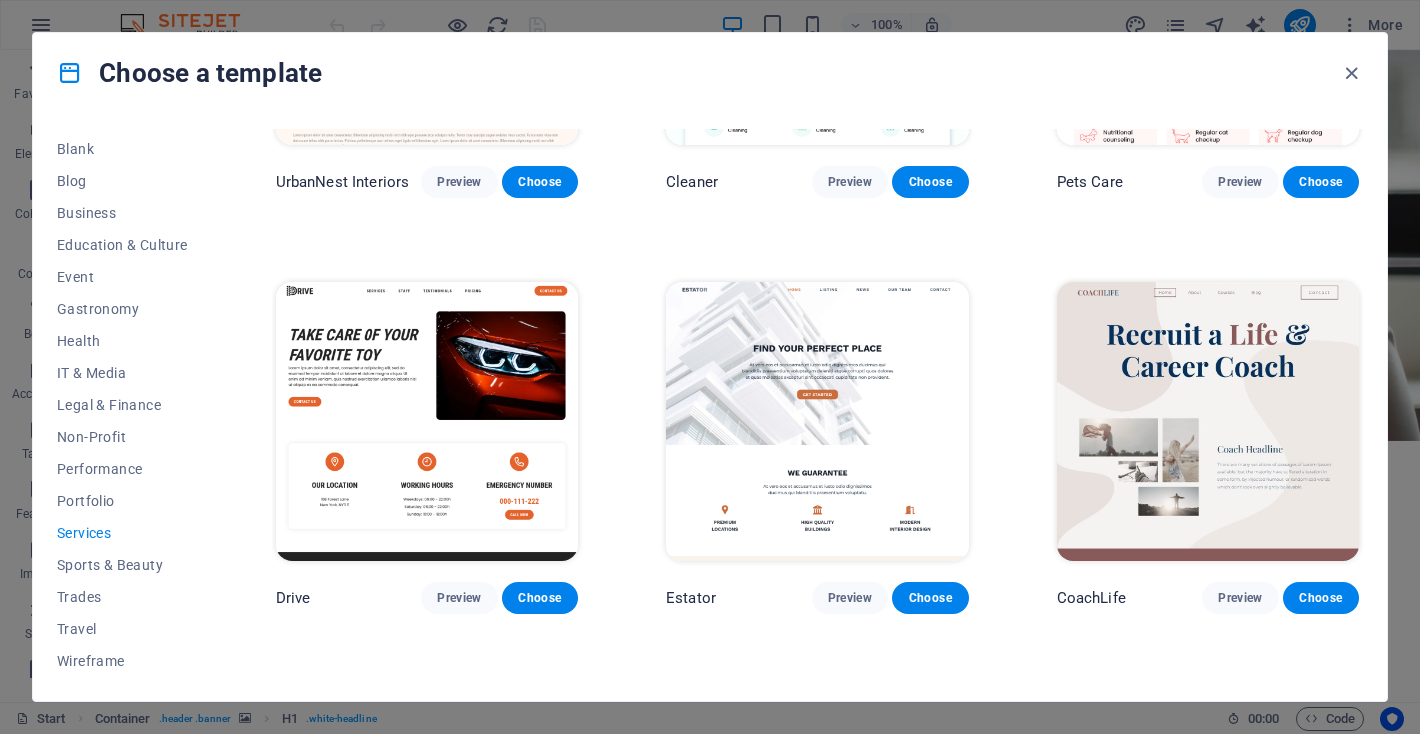 scroll, scrollTop: 681, scrollLeft: 0, axis: vertical 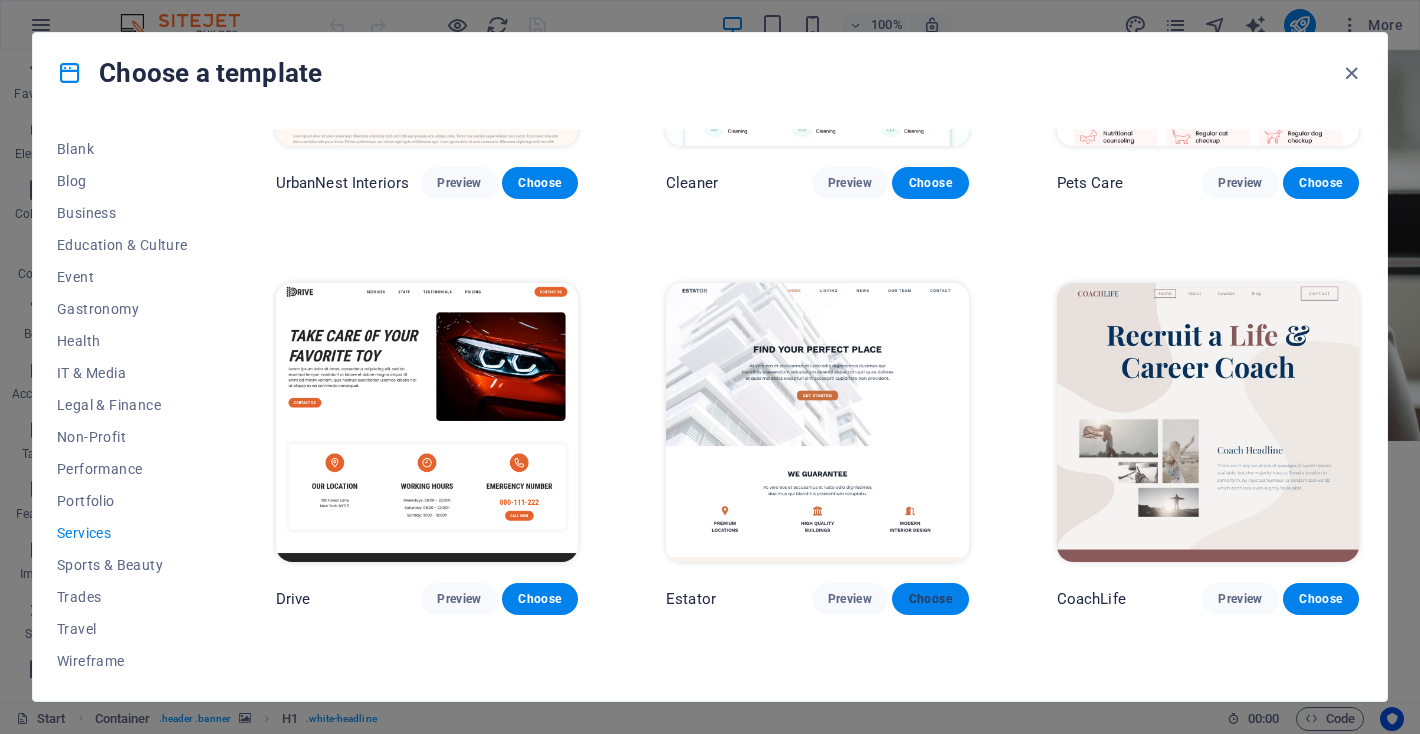 click on "Choose" at bounding box center [930, 599] 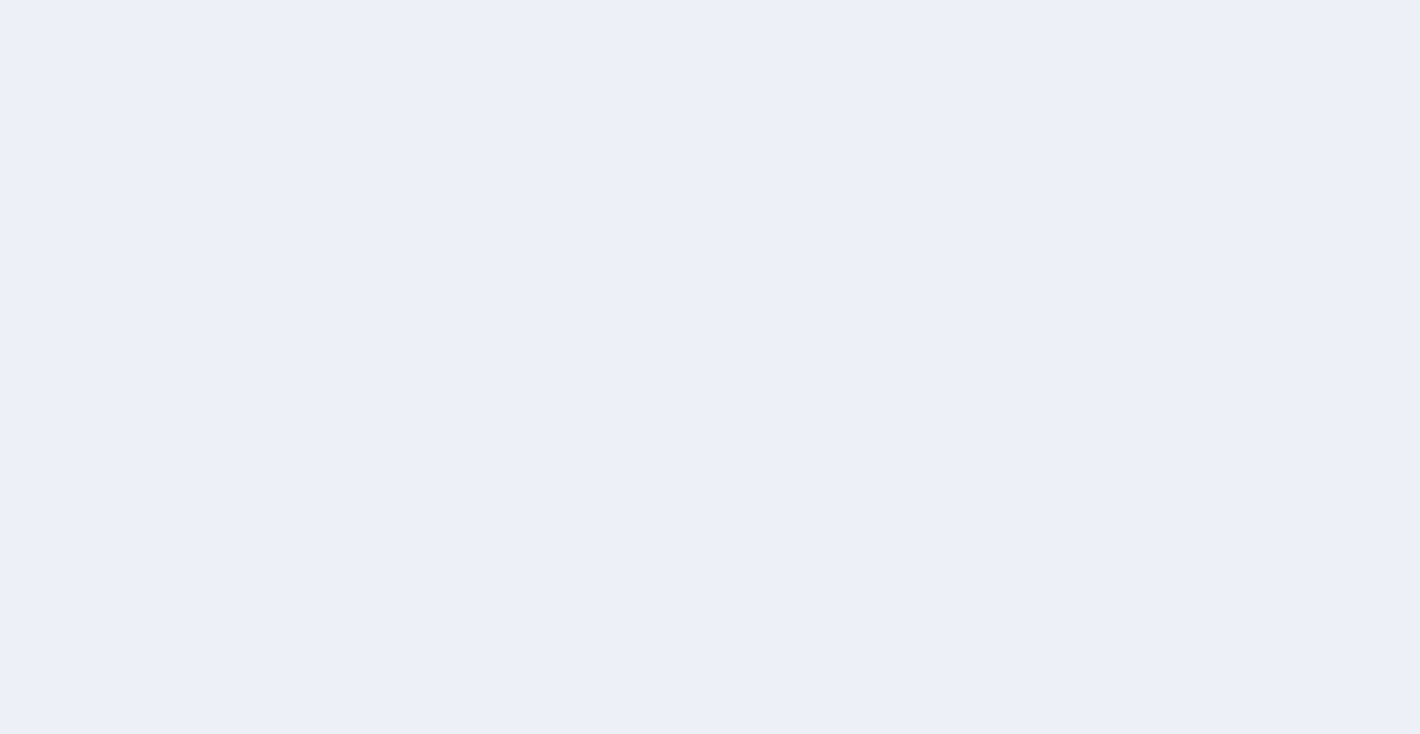 scroll, scrollTop: 0, scrollLeft: 0, axis: both 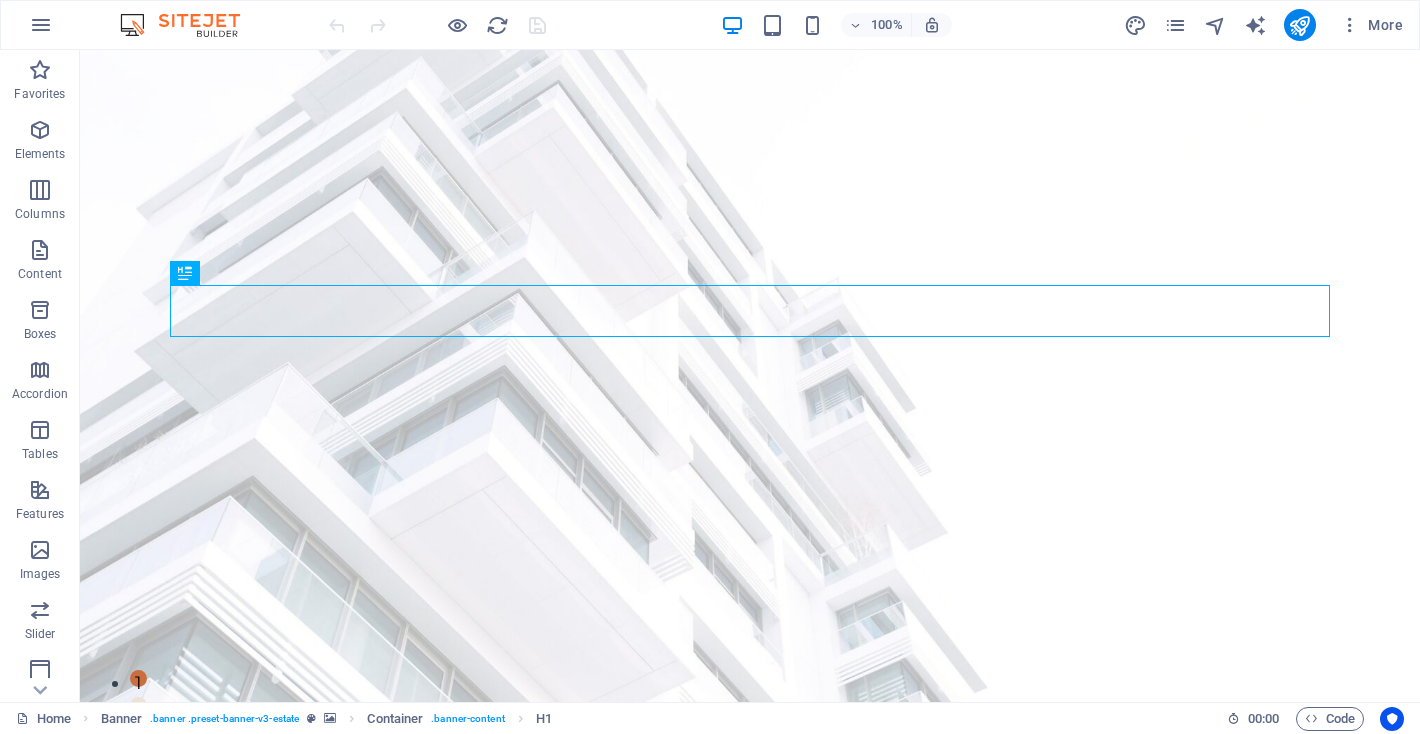 click at bounding box center [1256, 25] 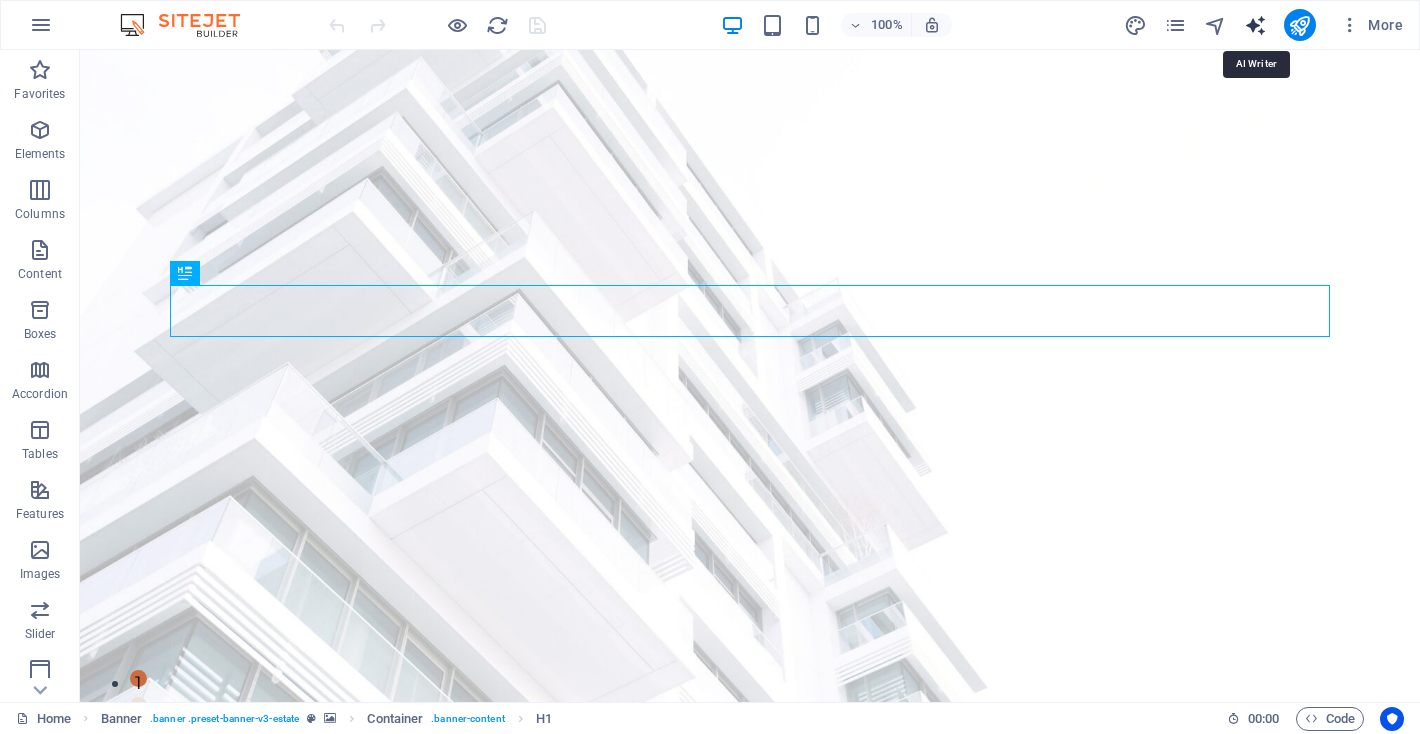 click at bounding box center (1255, 25) 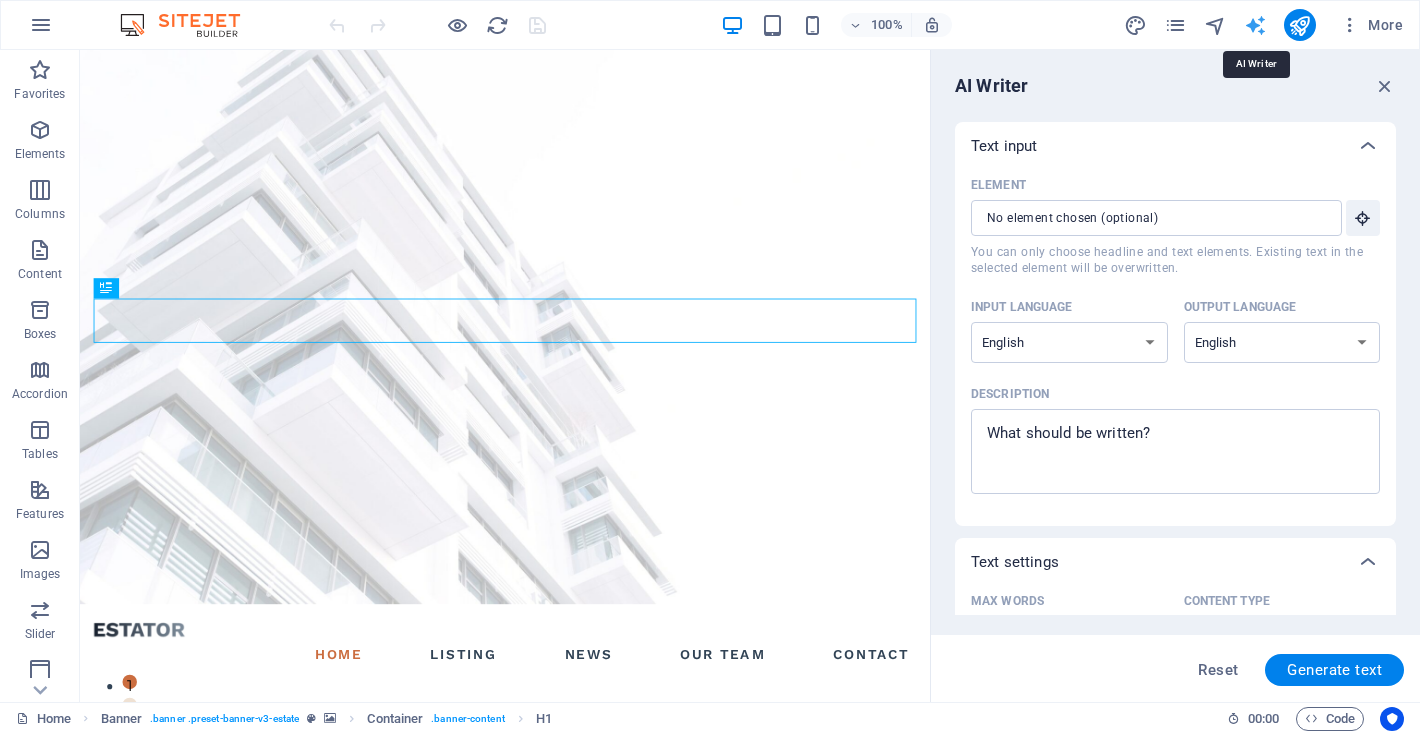 scroll, scrollTop: 0, scrollLeft: 0, axis: both 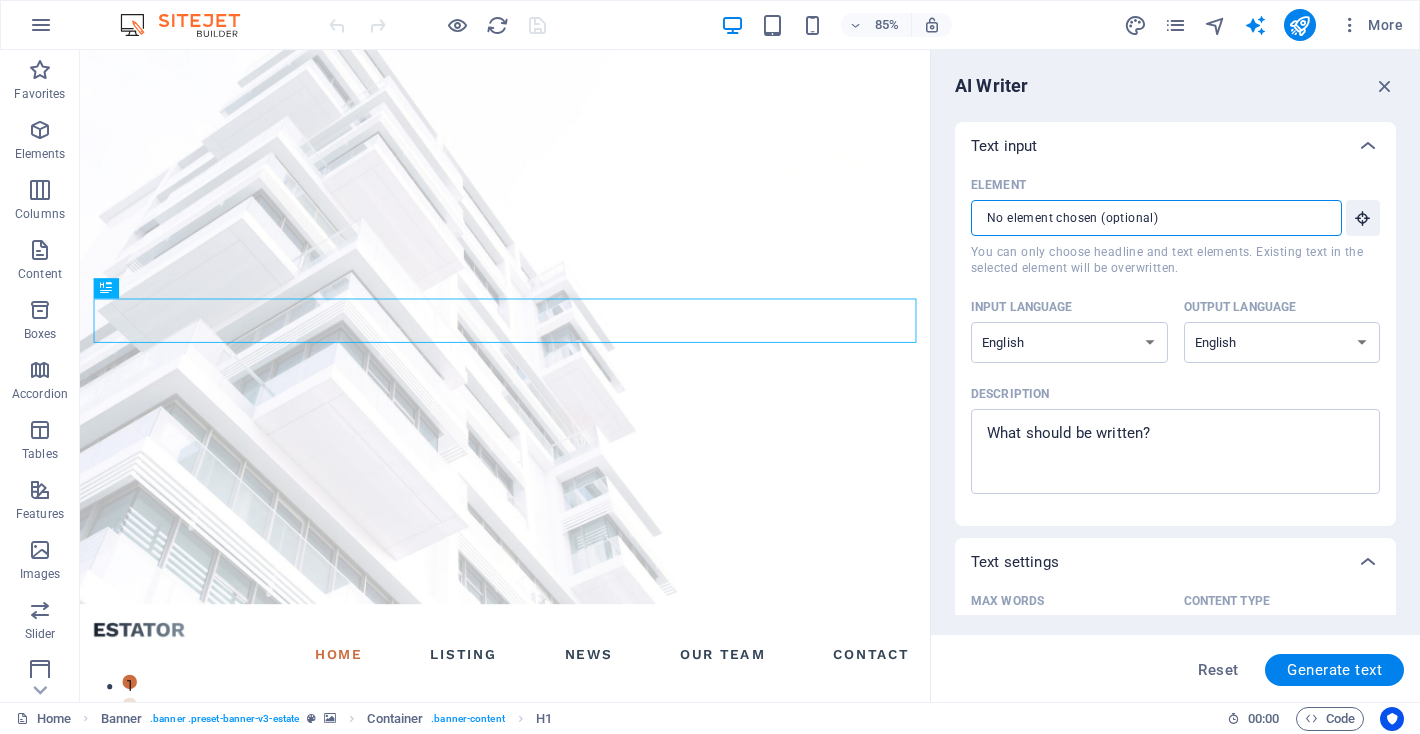 click on "Element ​ You can only choose headline and text elements. Existing text in the selected element will be overwritten." at bounding box center (1149, 218) 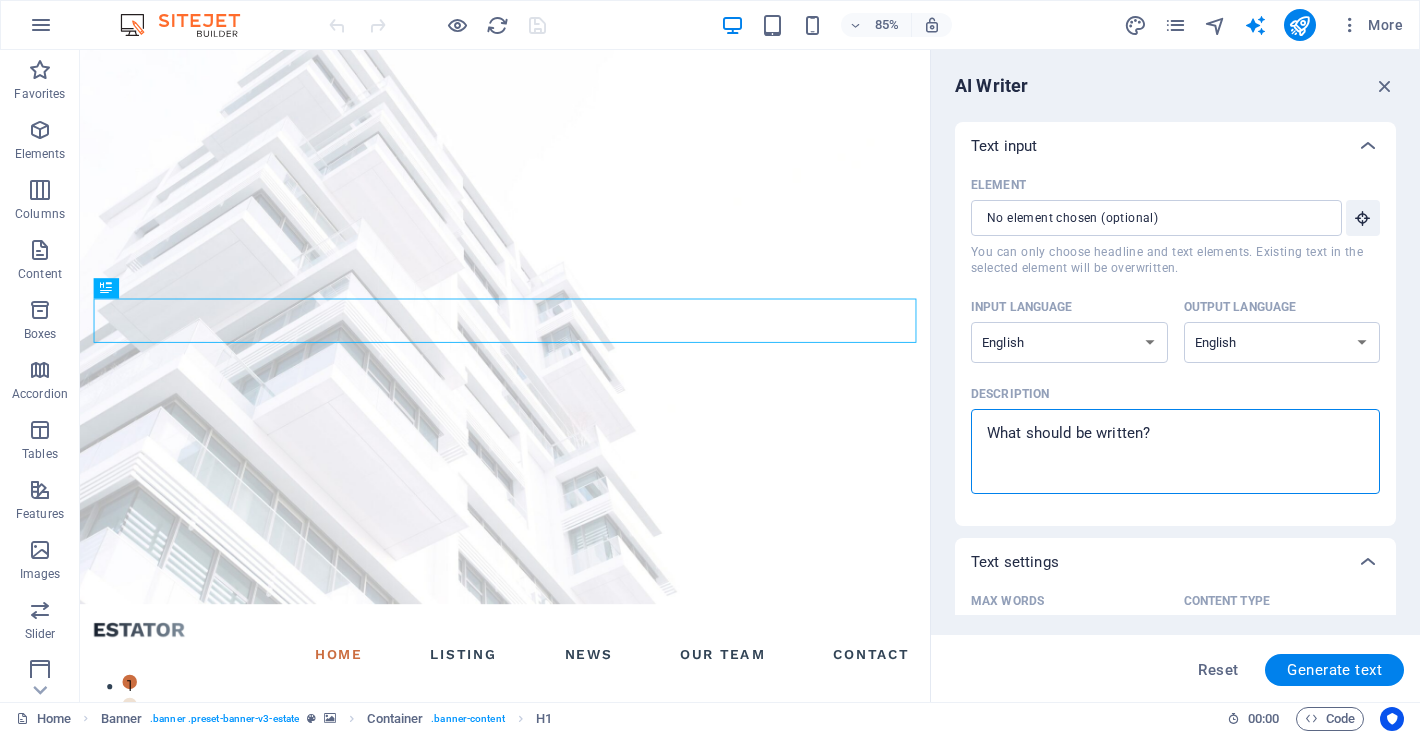 click on "Description x ​" at bounding box center (1175, 451) 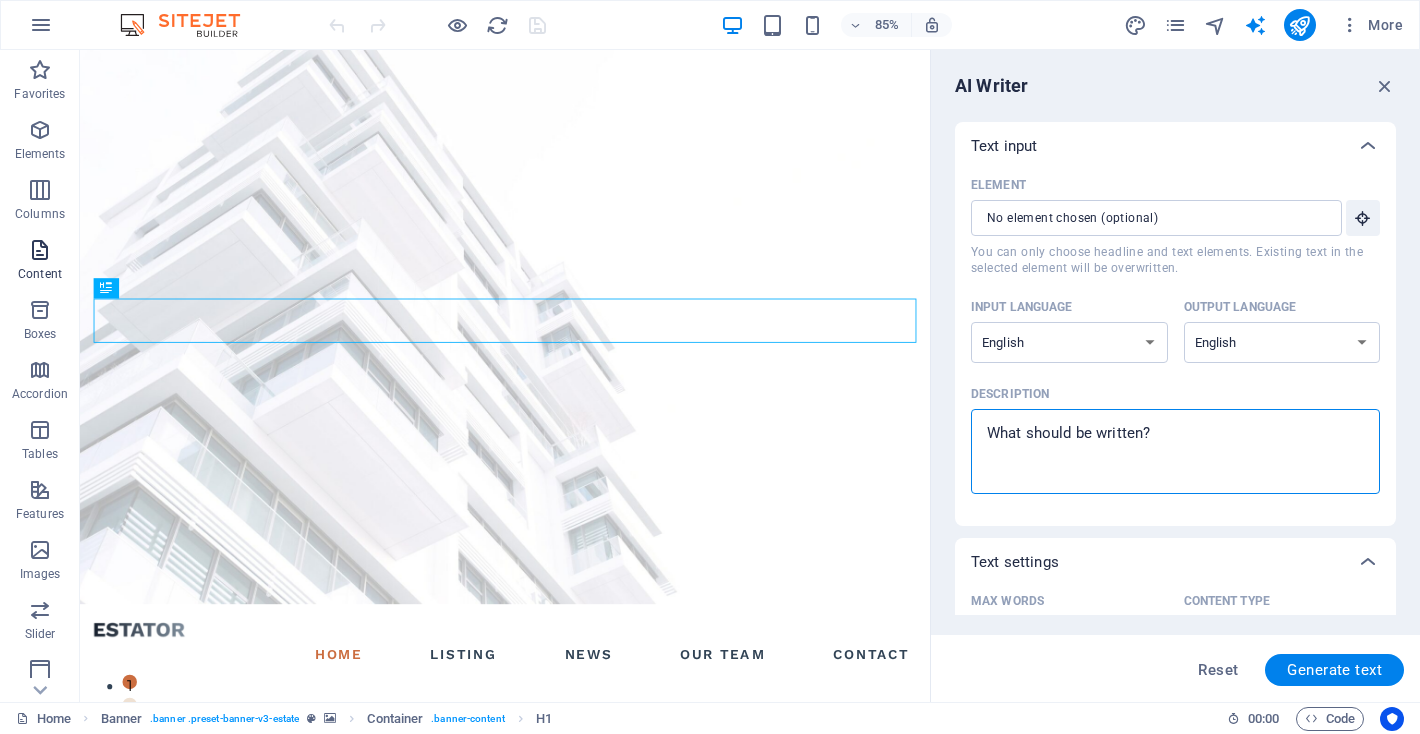type on "x" 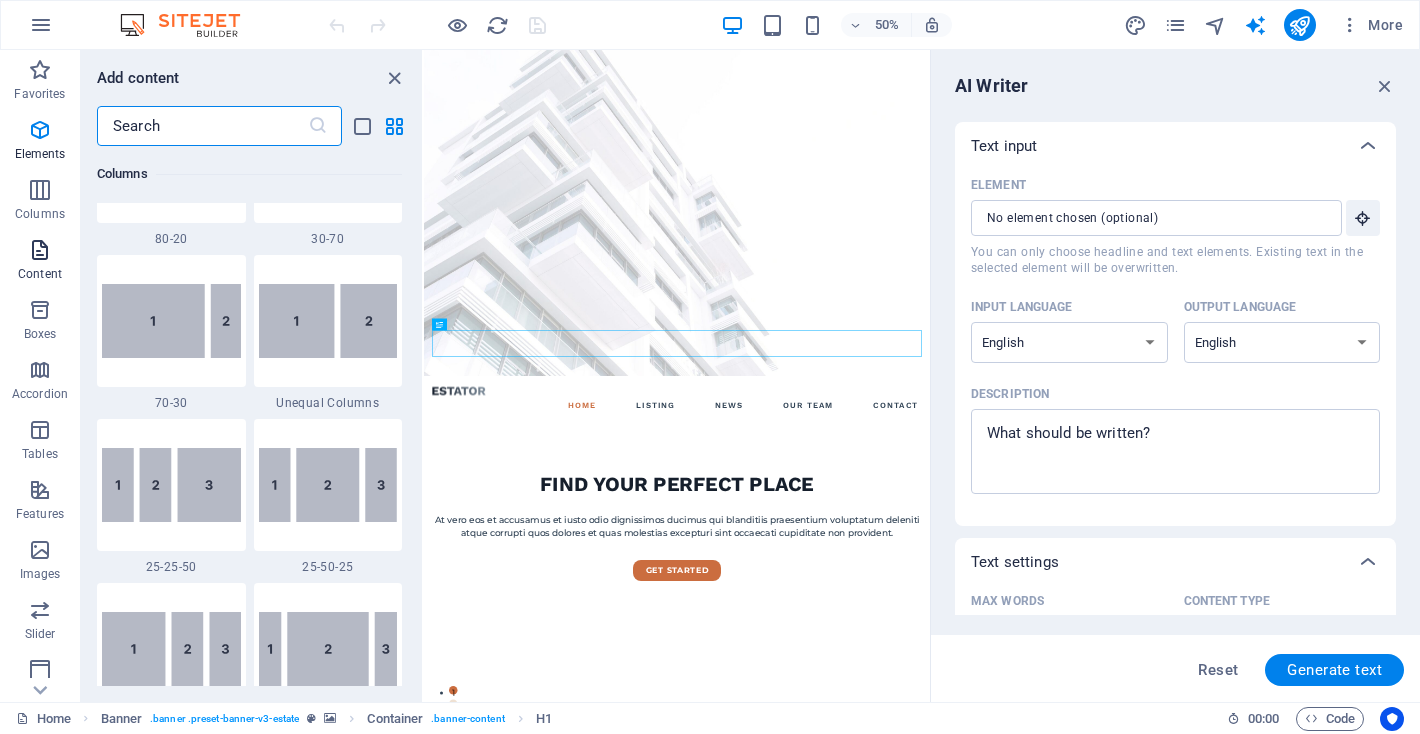 scroll, scrollTop: 3499, scrollLeft: 0, axis: vertical 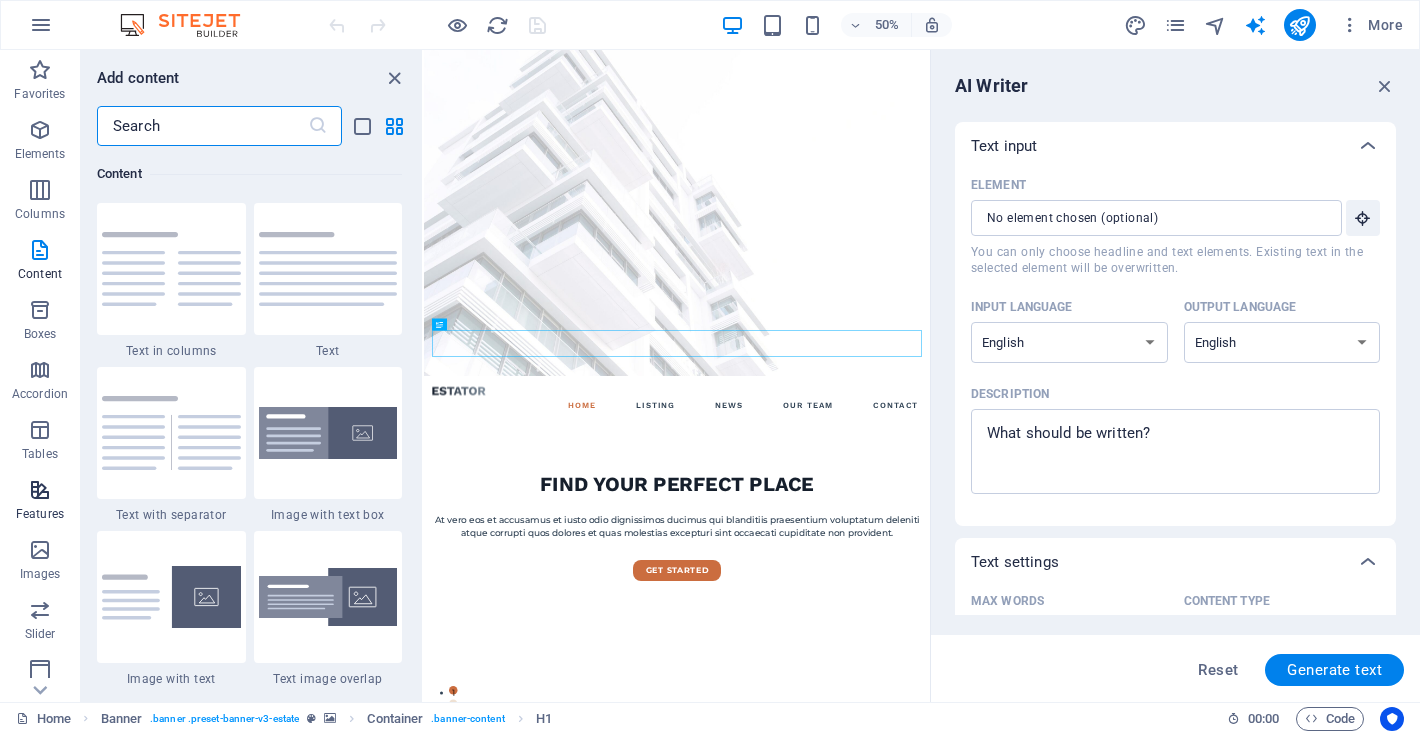 click at bounding box center (40, 490) 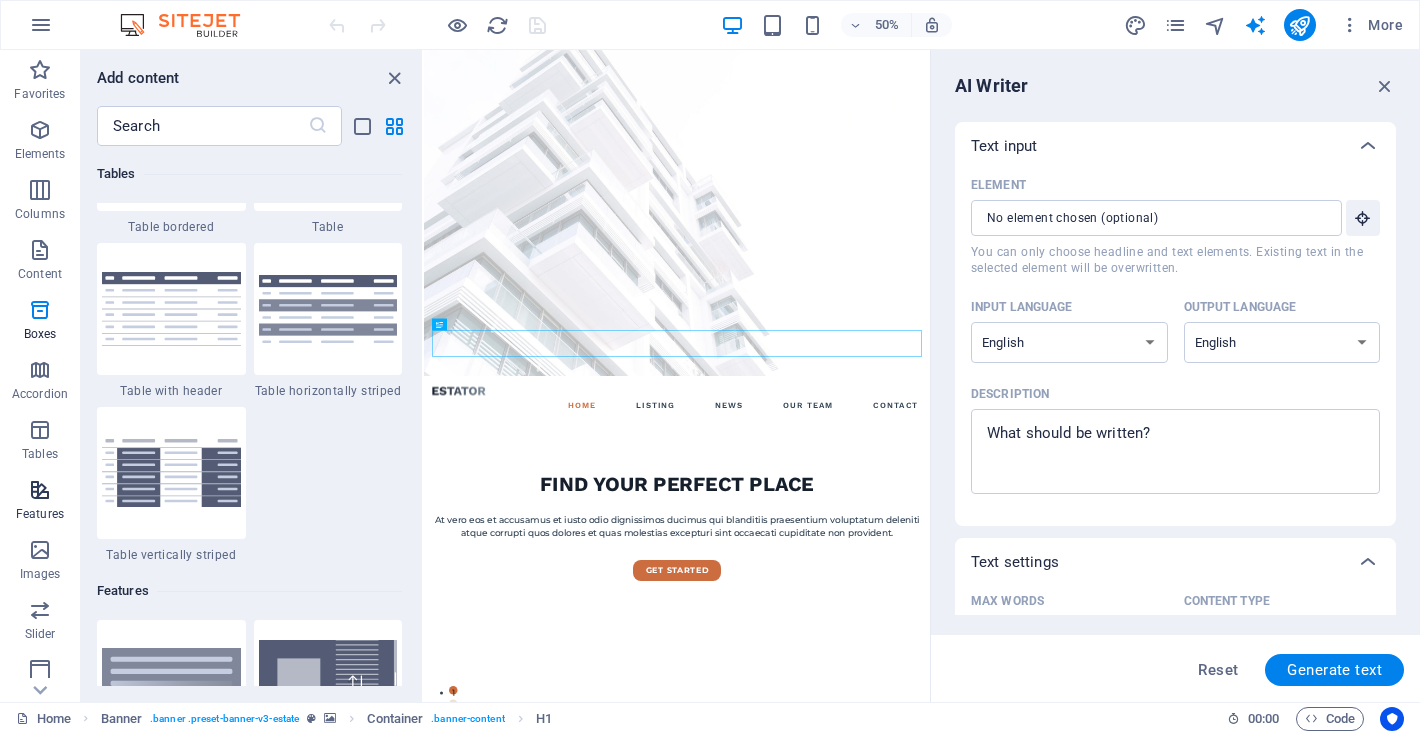 scroll, scrollTop: 7795, scrollLeft: 0, axis: vertical 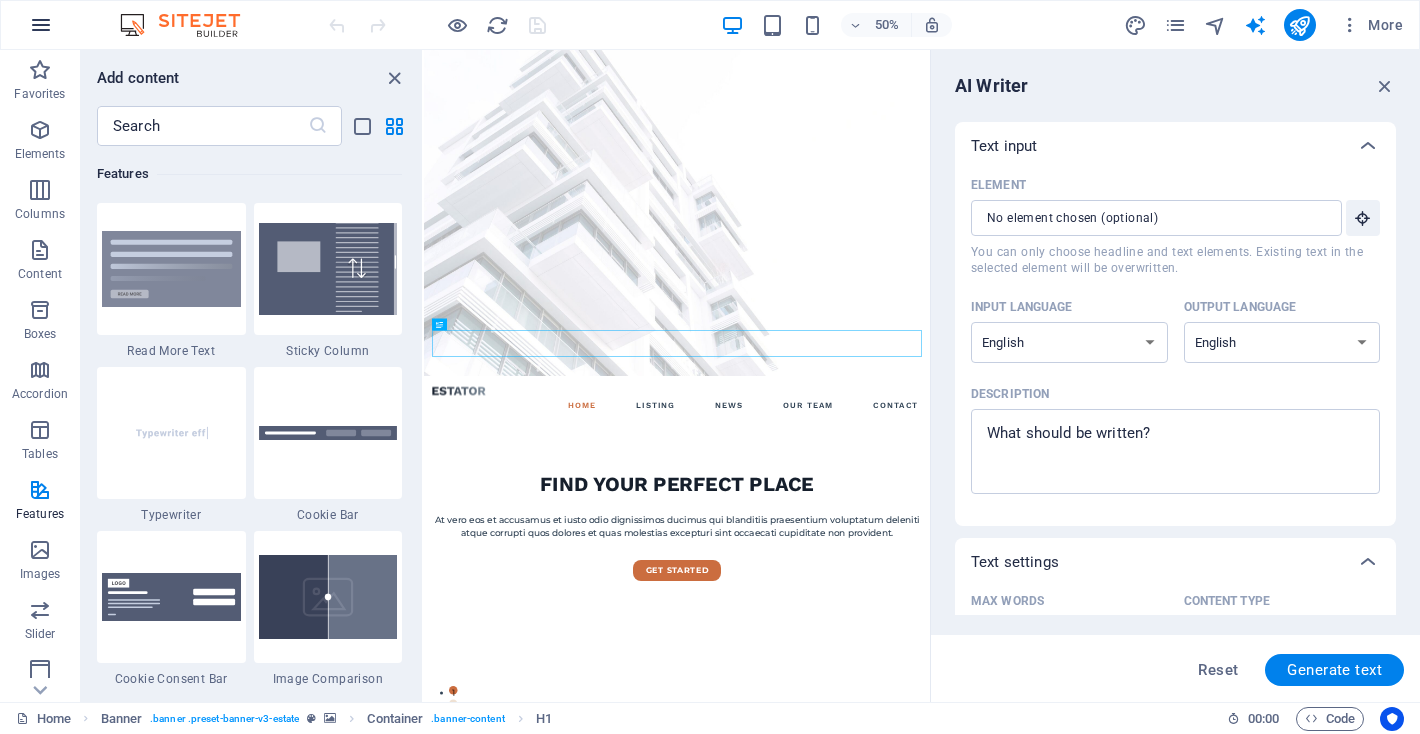 click at bounding box center [41, 25] 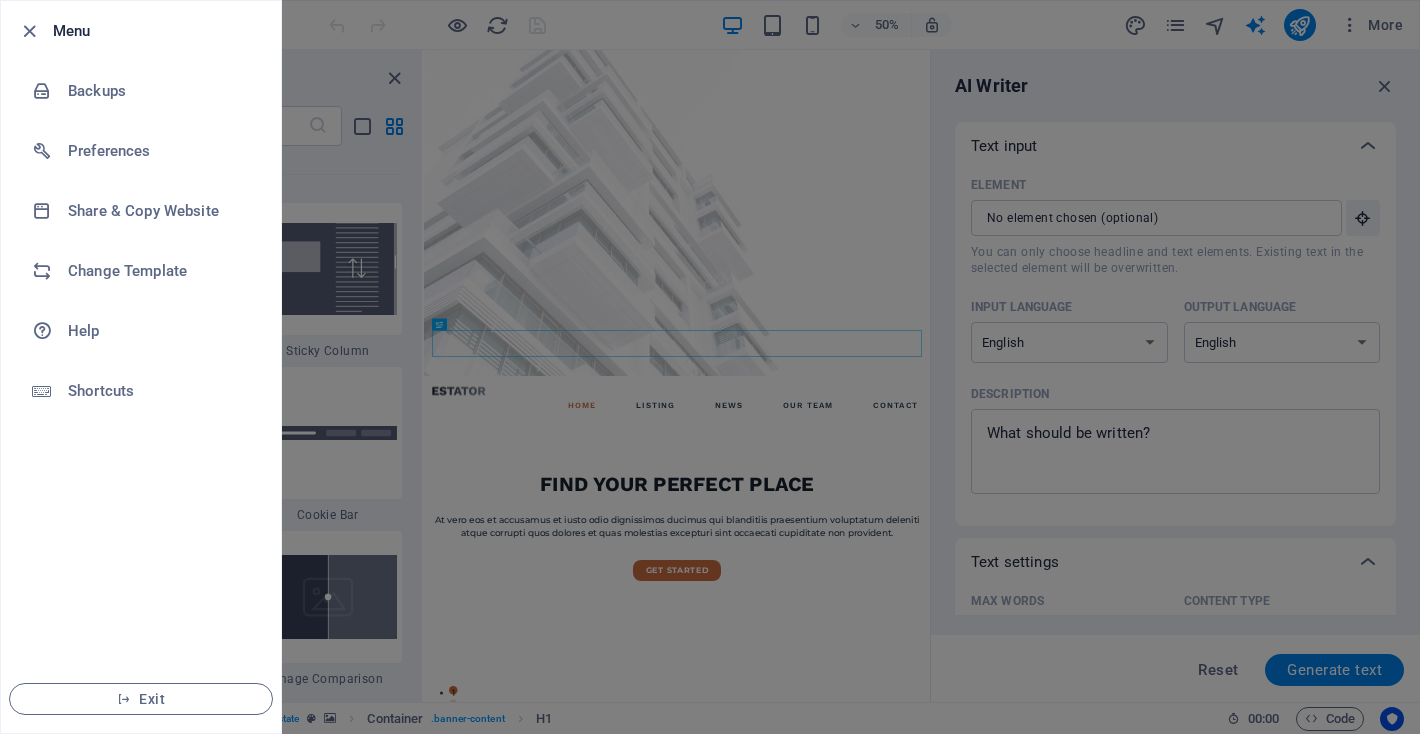 click at bounding box center [710, 367] 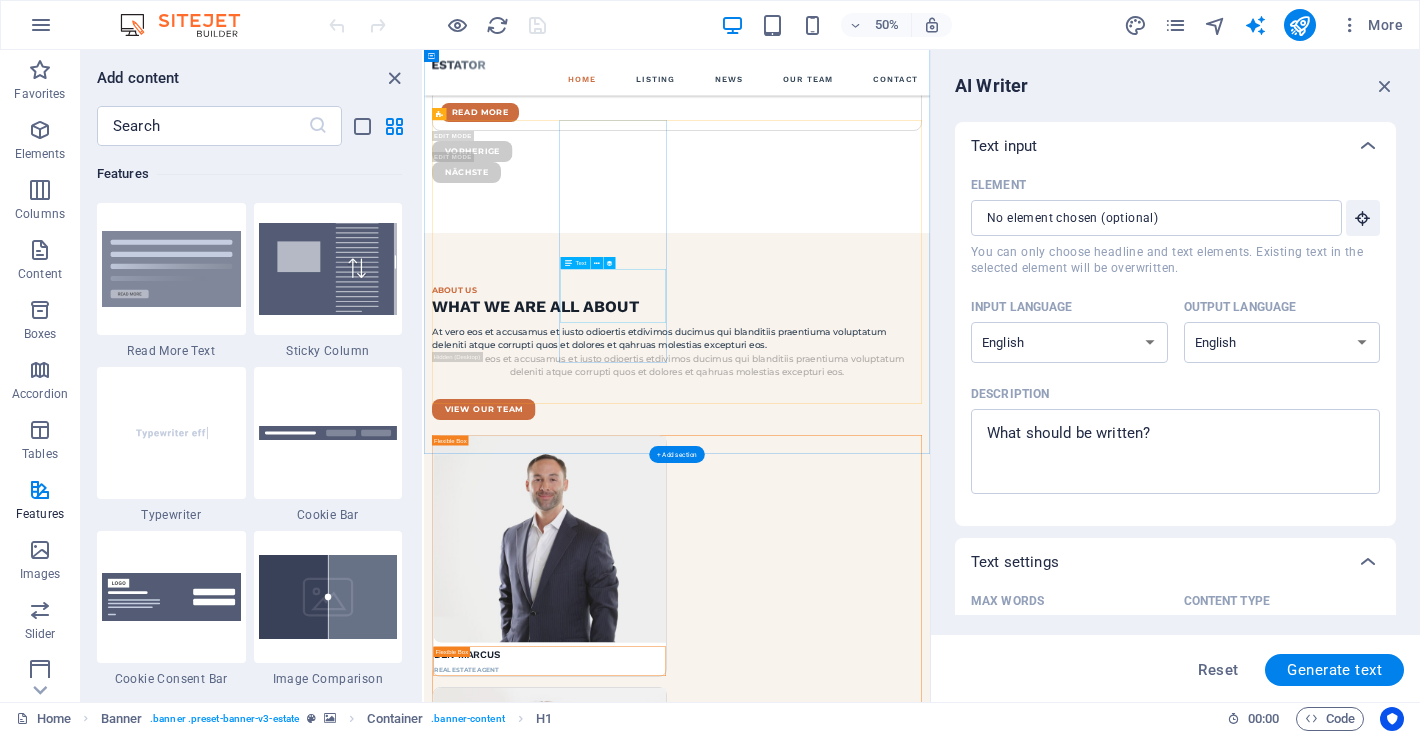 scroll, scrollTop: 5461, scrollLeft: 0, axis: vertical 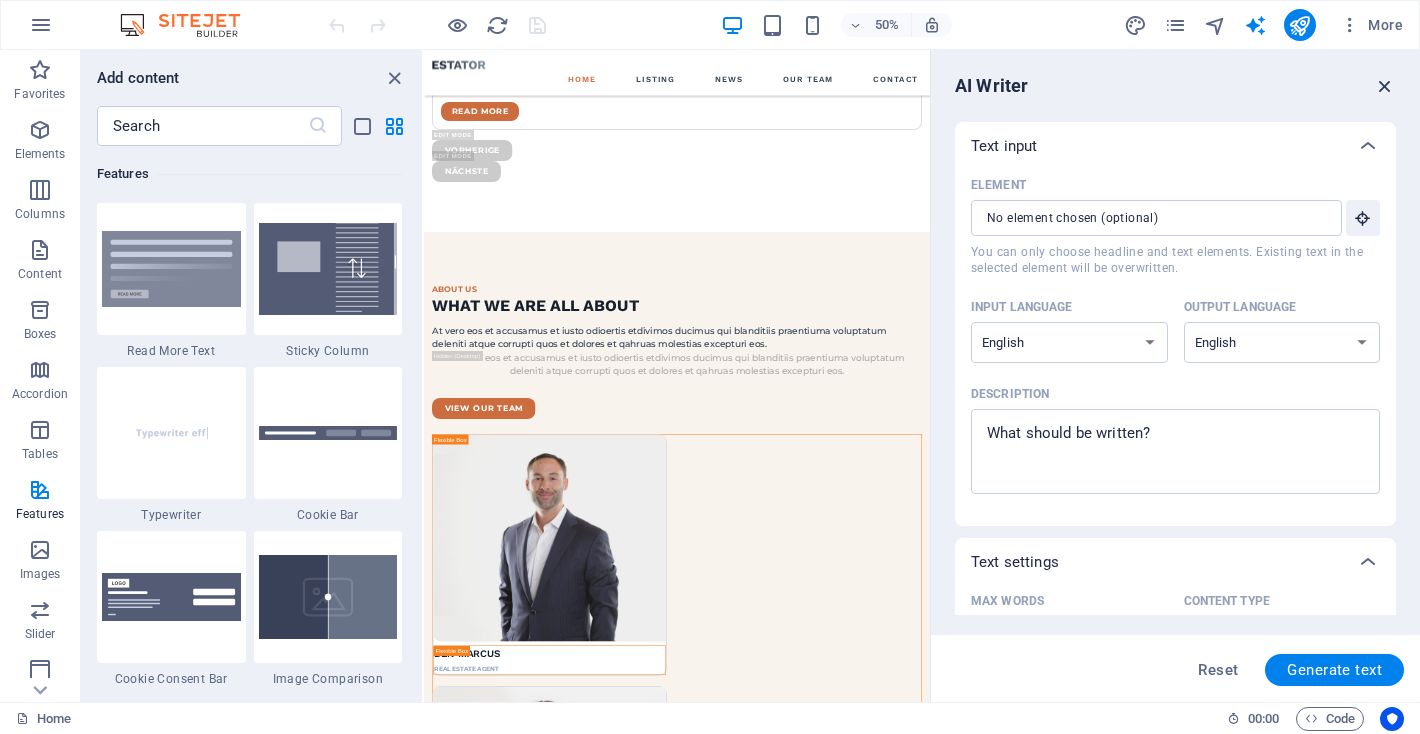 click at bounding box center [1385, 86] 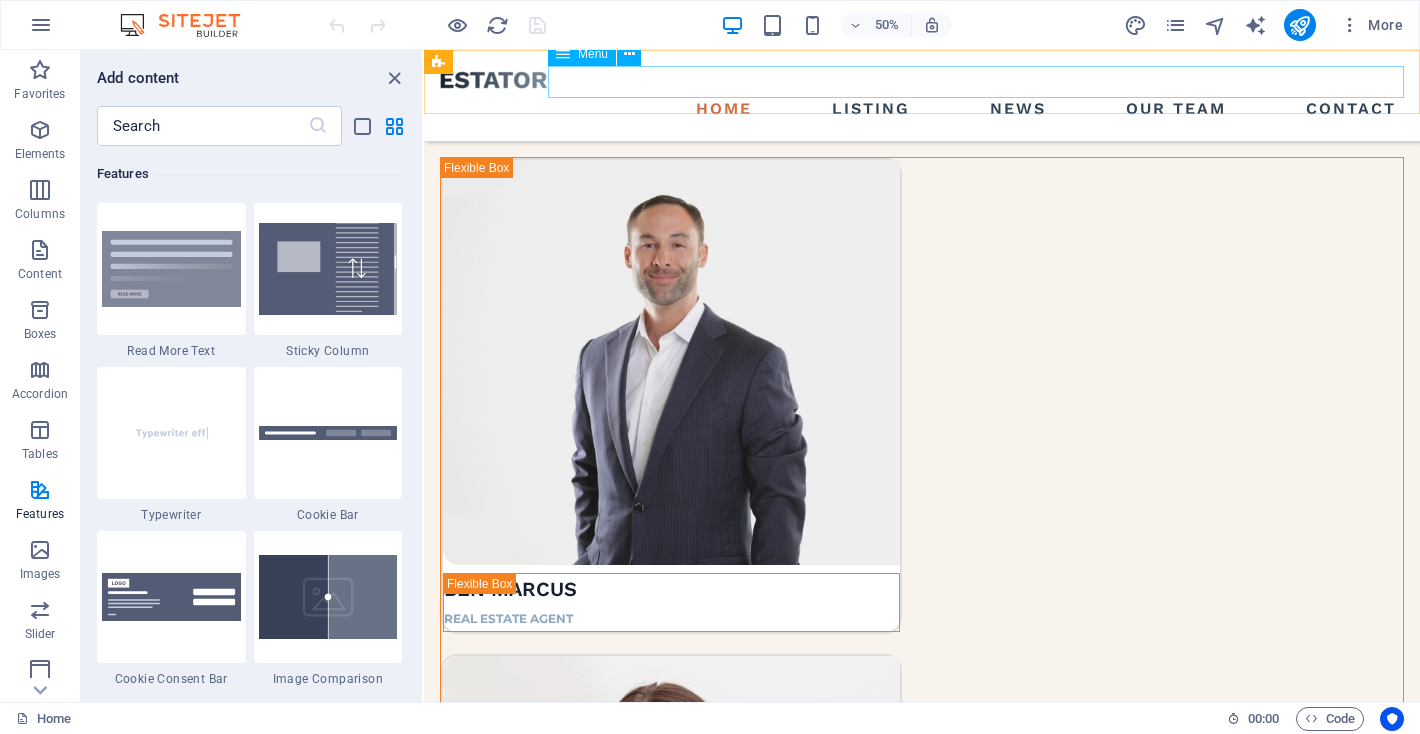 scroll, scrollTop: 4863, scrollLeft: 0, axis: vertical 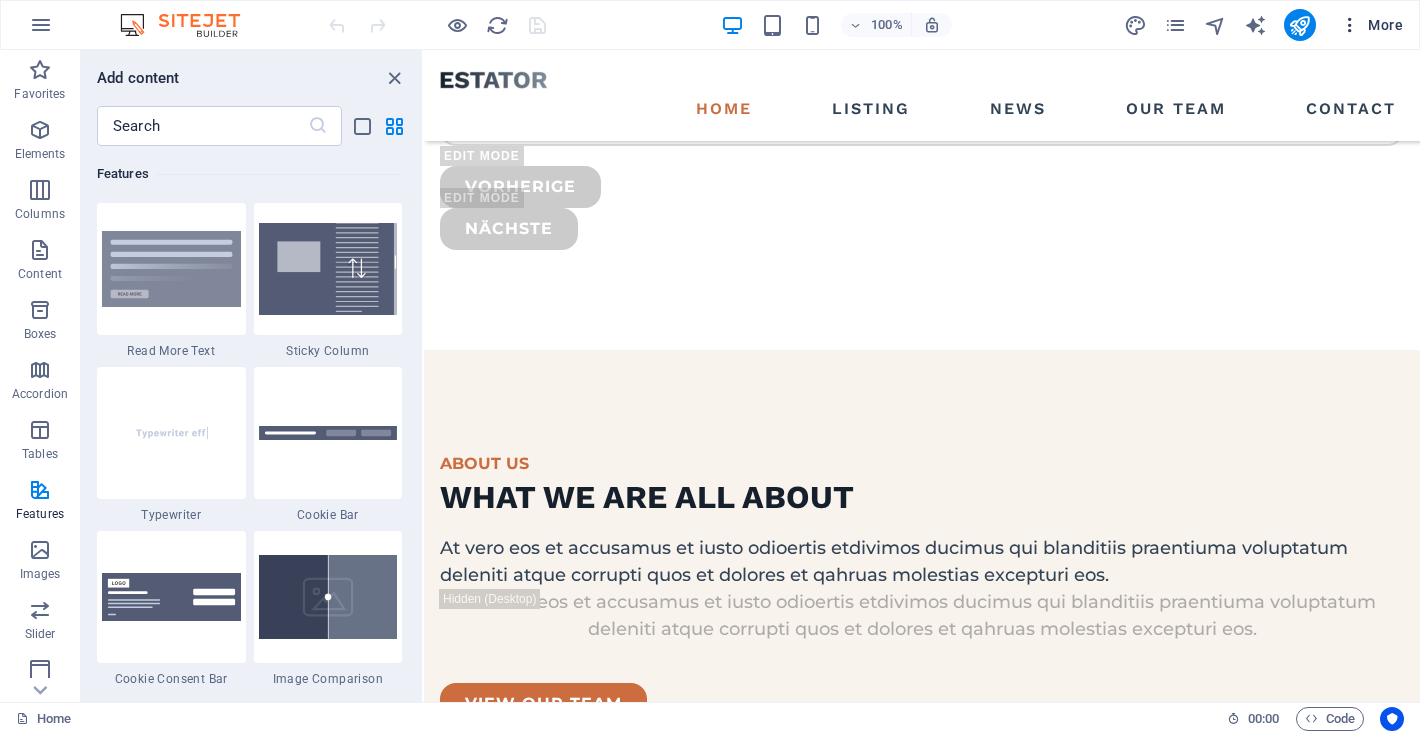 click on "More" at bounding box center [1371, 25] 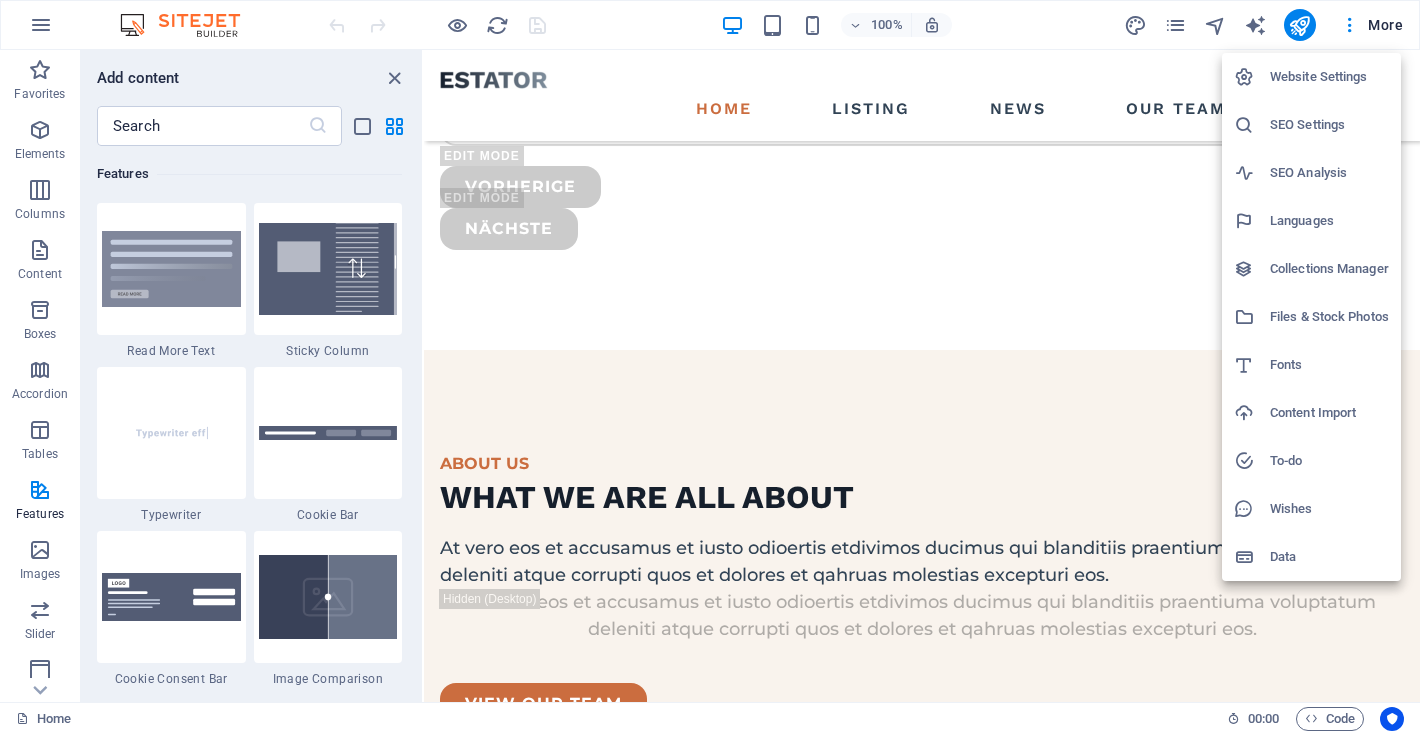 click at bounding box center (710, 367) 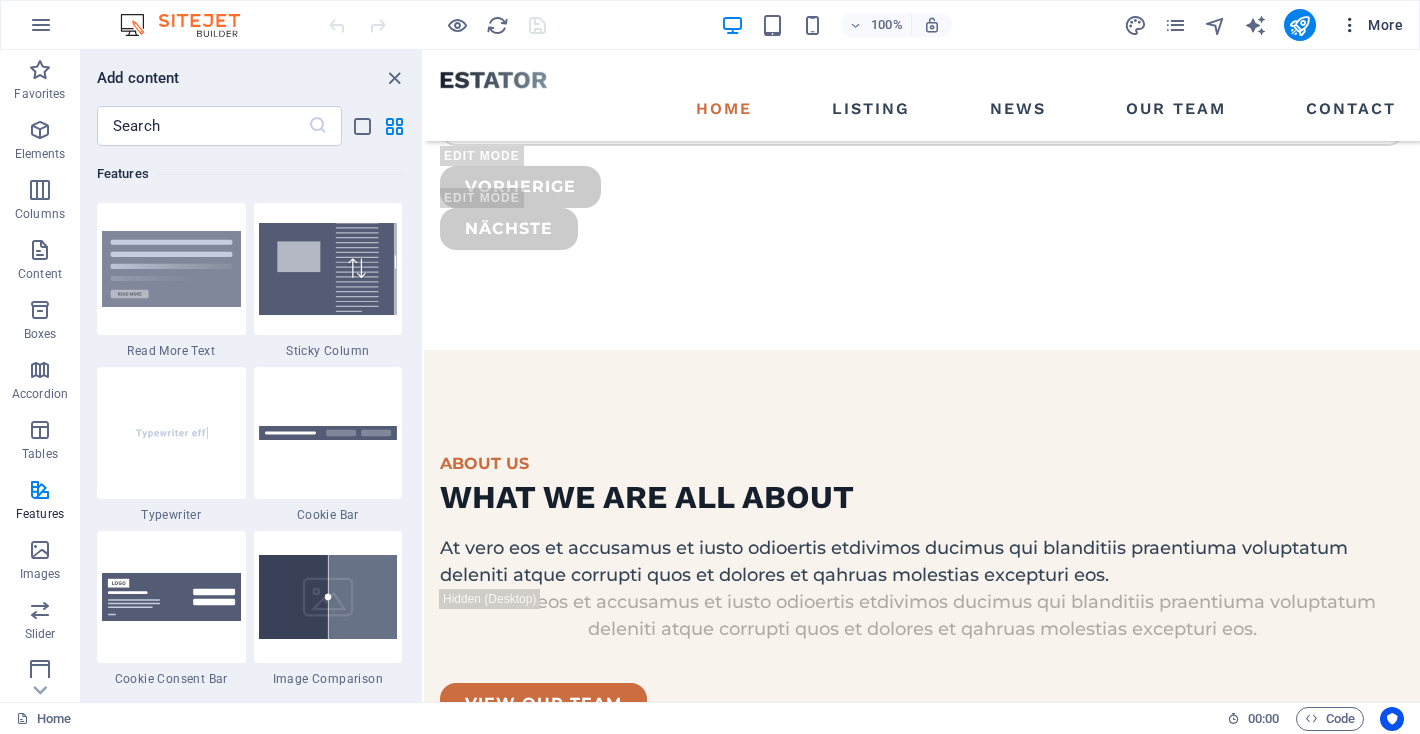 click at bounding box center (1350, 25) 